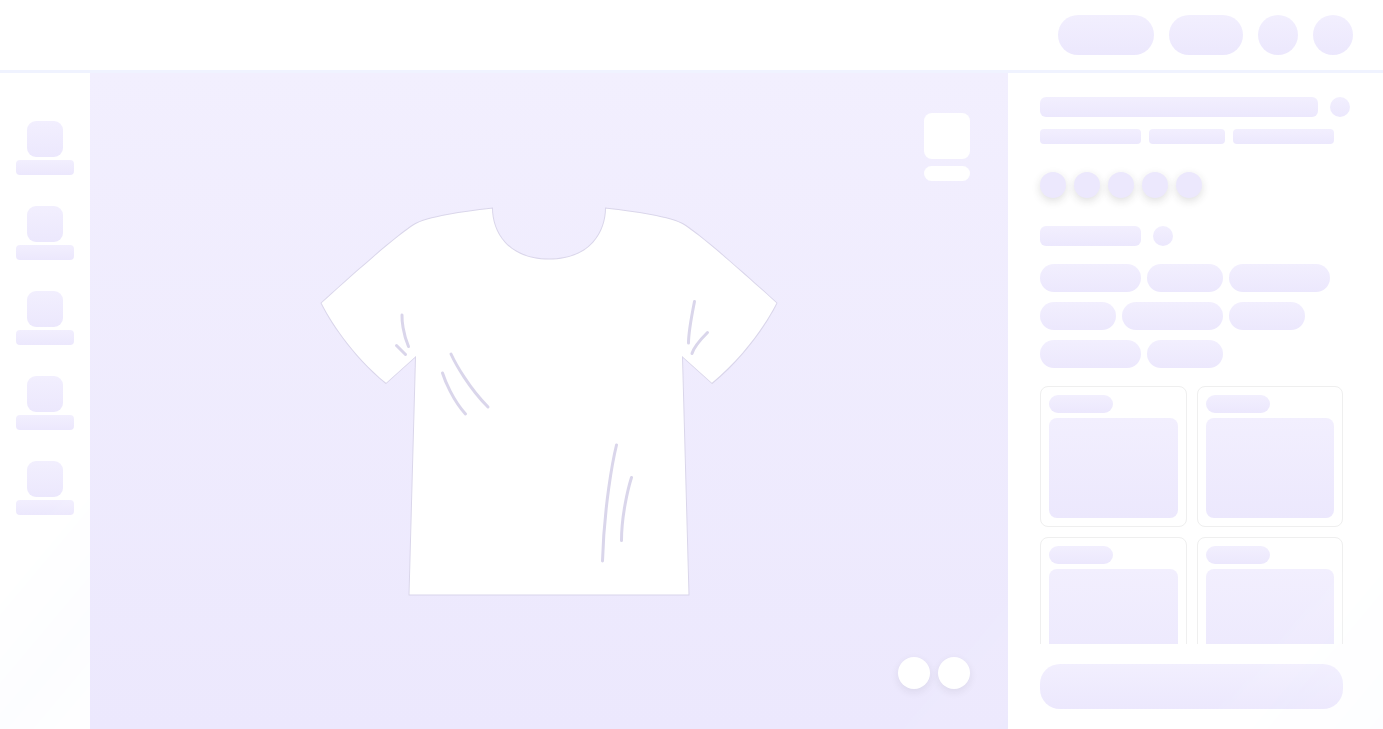 scroll, scrollTop: 0, scrollLeft: 0, axis: both 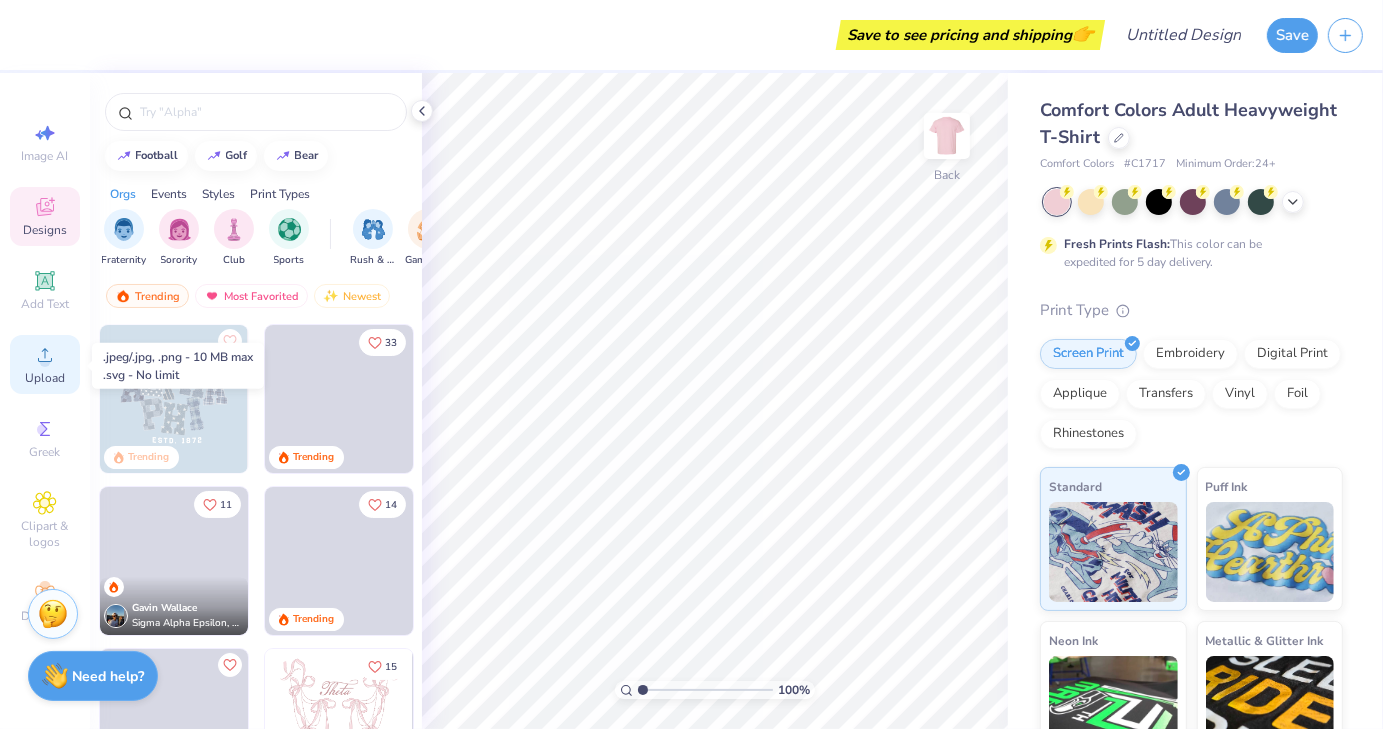 click 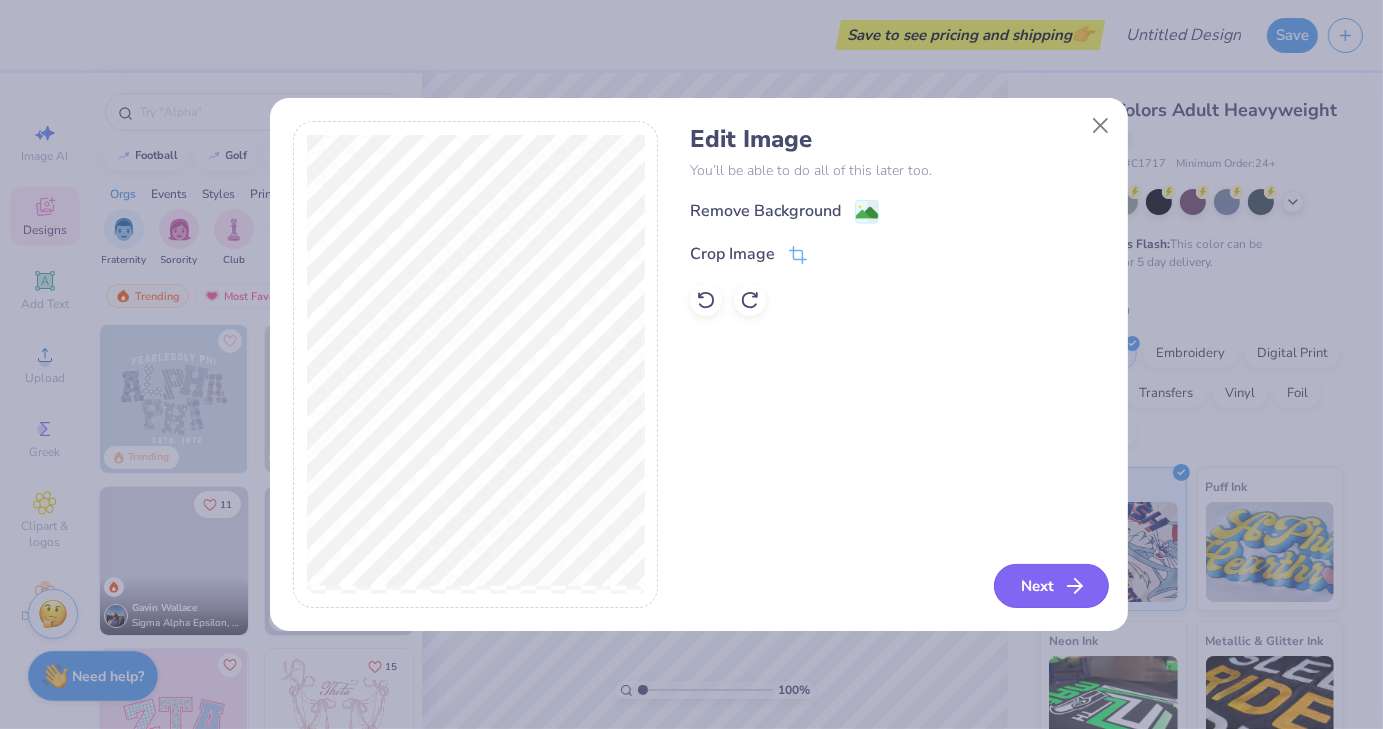 click 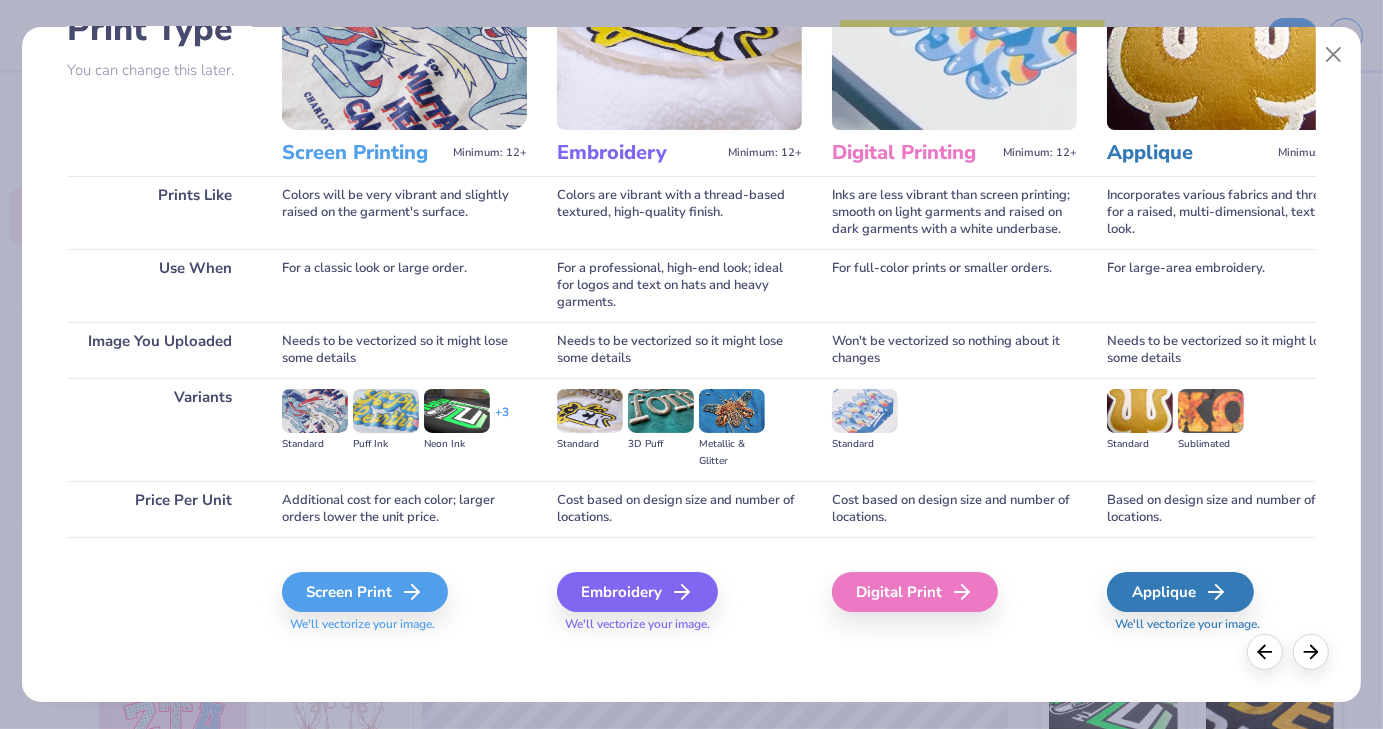 scroll, scrollTop: 168, scrollLeft: 0, axis: vertical 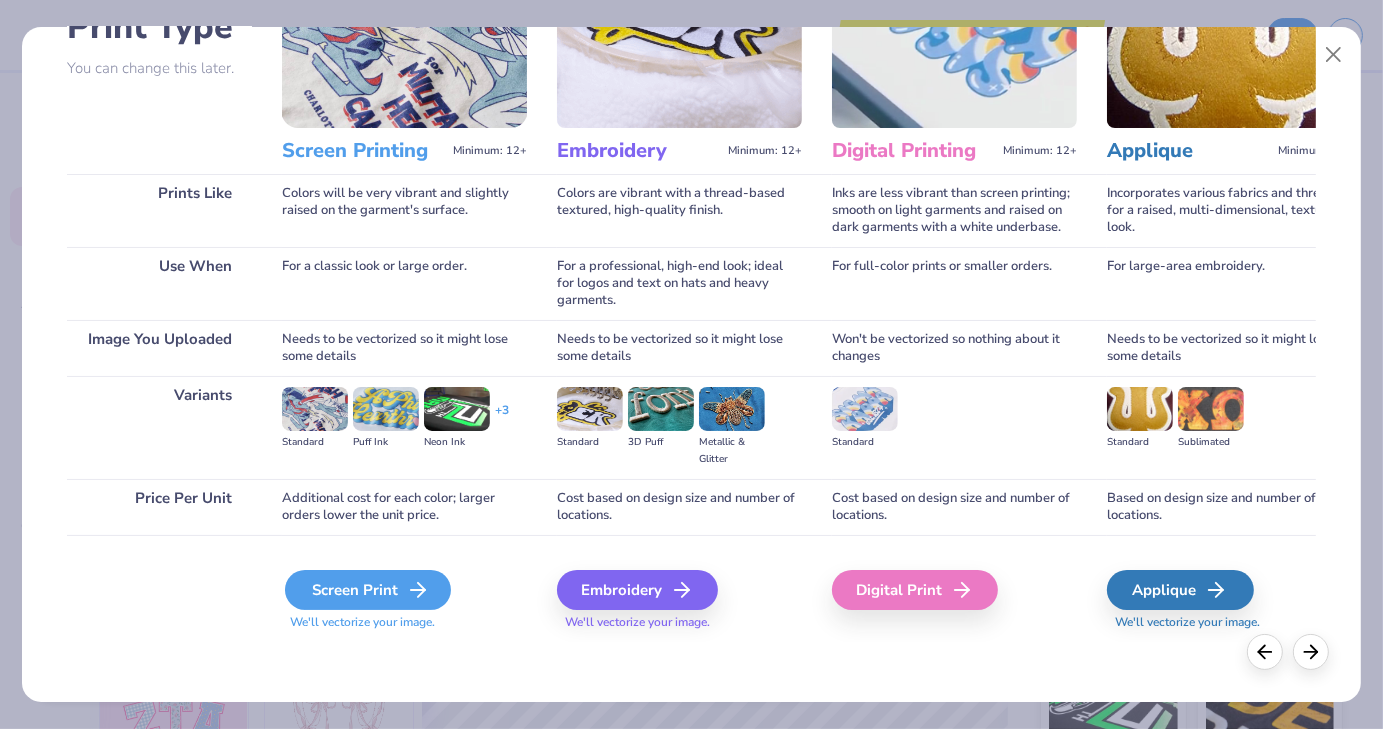 click on "Screen Print" at bounding box center (368, 590) 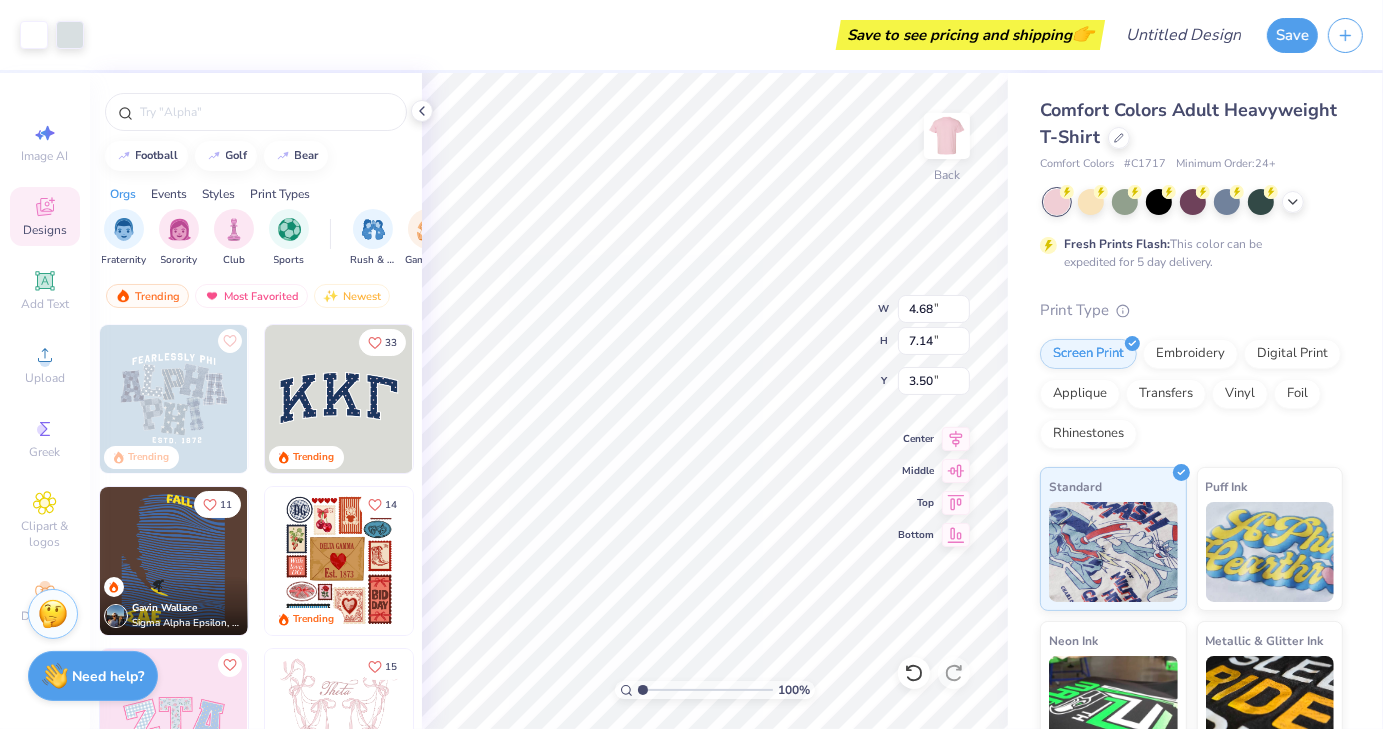 type on "4.68" 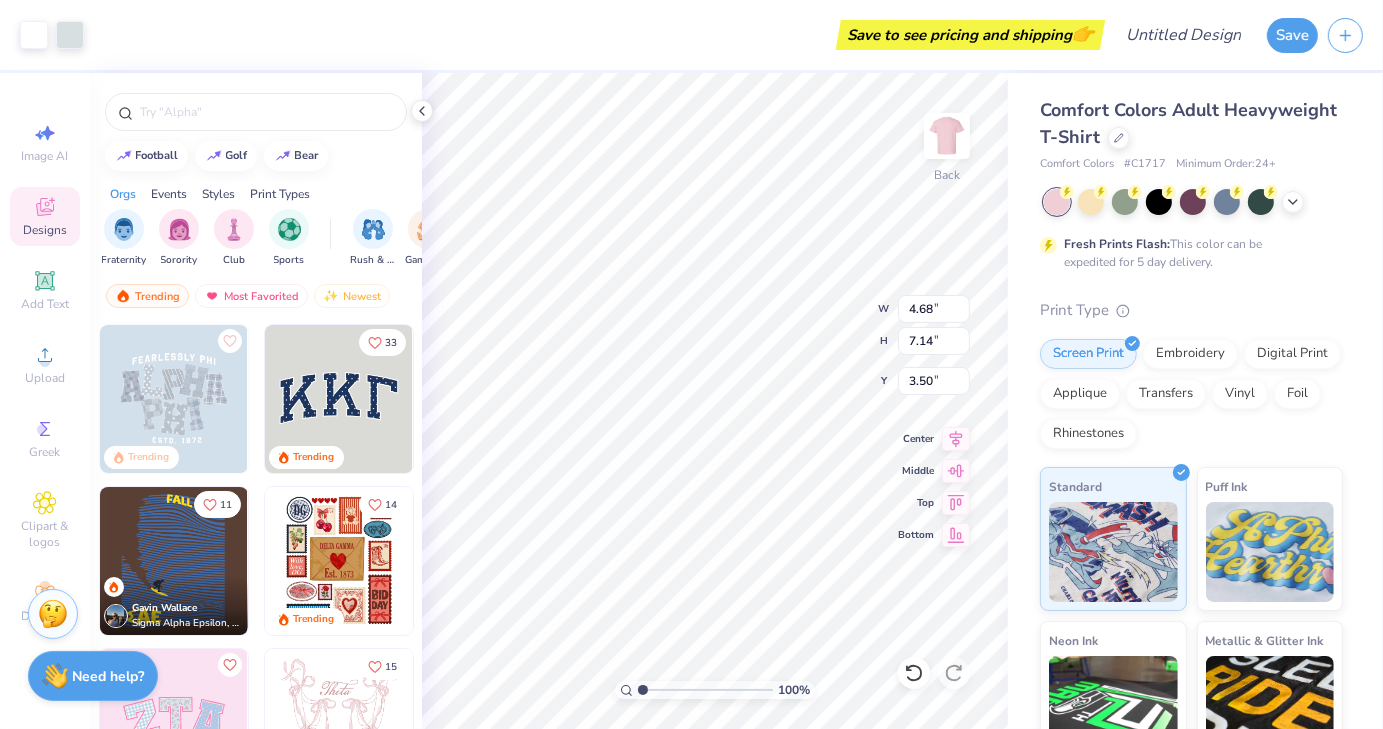 type on "7.14" 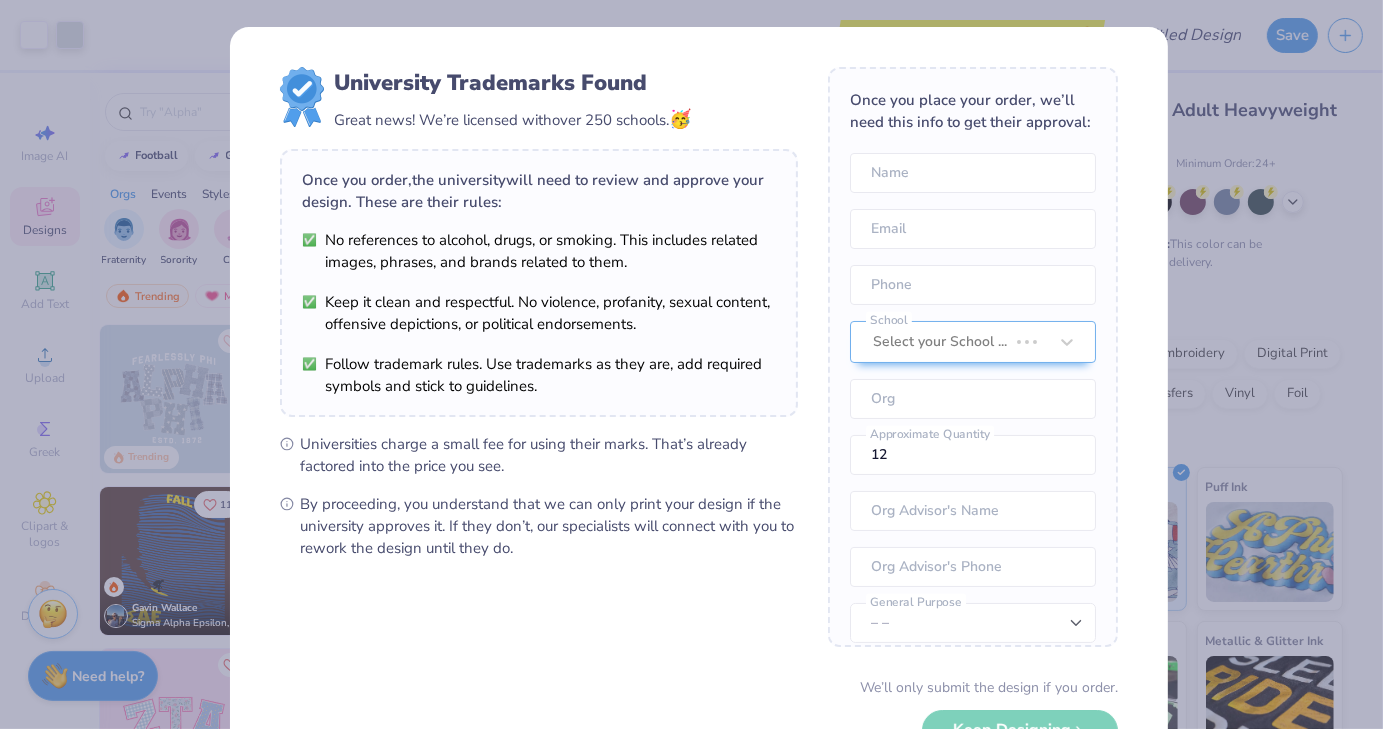 click on "Once you order,  the university  will need to review and approve your design. These are their rules: No references to alcohol, drugs, or smoking. This includes related images, phrases, and brands related to them. Keep it clean and respectful. No violence, profanity, sexual content, offensive depictions, or political endorsements. Follow trademark rules. Use trademarks as they are, add required symbols and stick to guidelines." at bounding box center [539, 283] 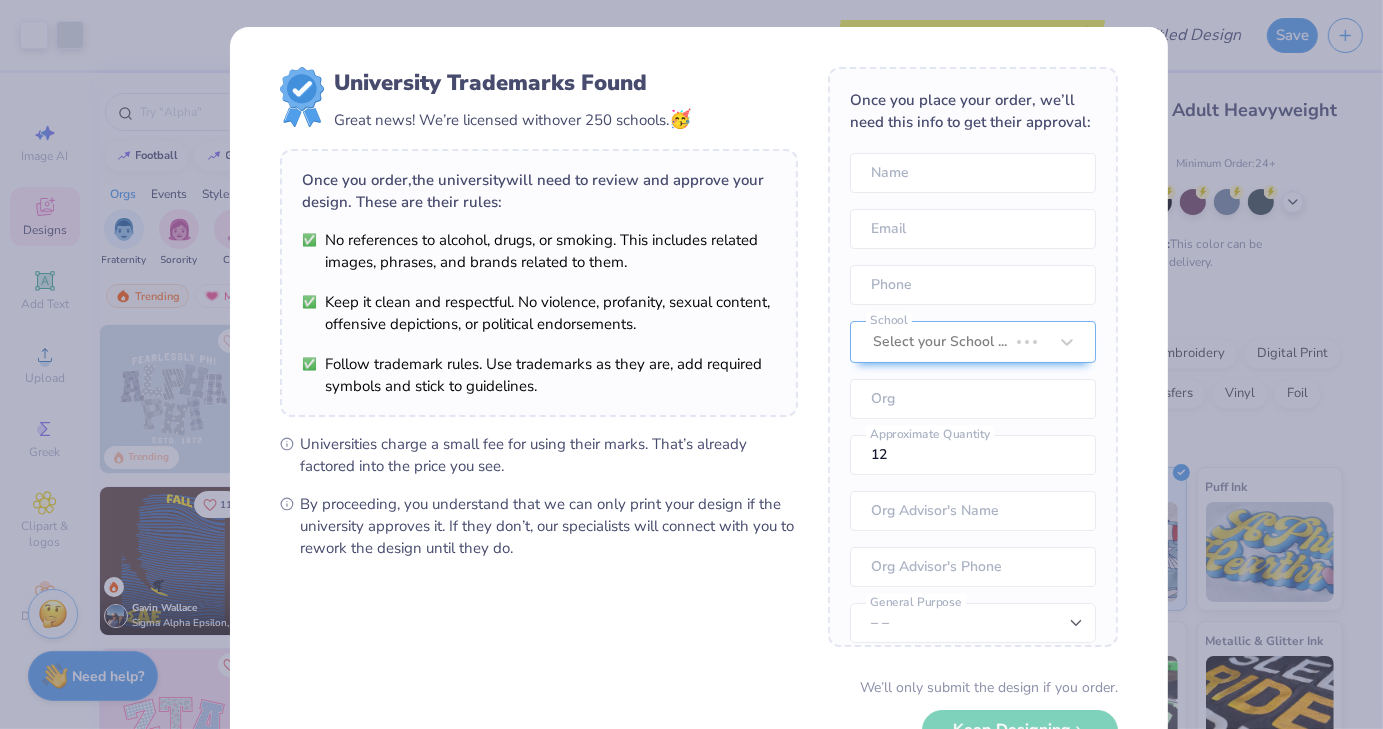 click on "Once you order,  the university  will need to review and approve your design. These are their rules: No references to alcohol, drugs, or smoking. This includes related images, phrases, and brands related to them. Keep it clean and respectful. No violence, profanity, sexual content, offensive depictions, or political endorsements. Follow trademark rules. Use trademarks as they are, add required symbols and stick to guidelines." at bounding box center [539, 283] 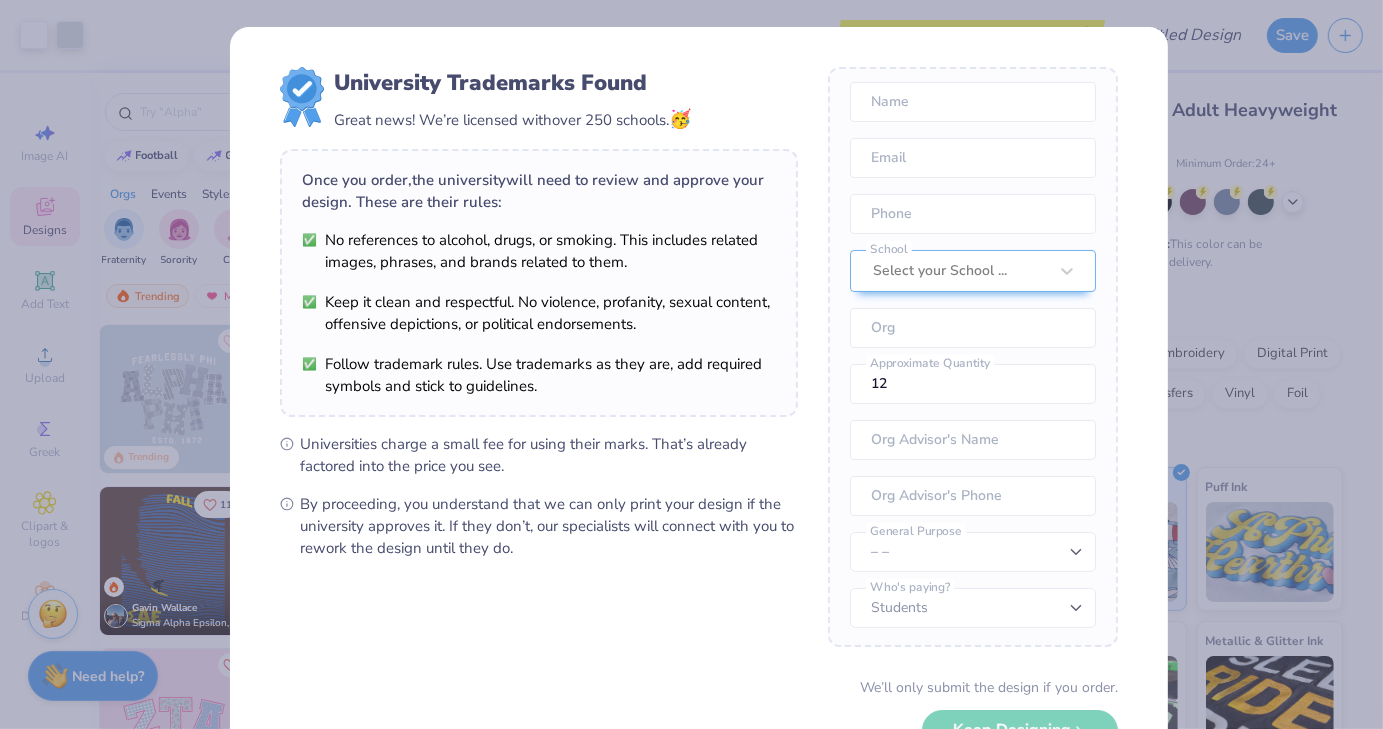scroll, scrollTop: 92, scrollLeft: 0, axis: vertical 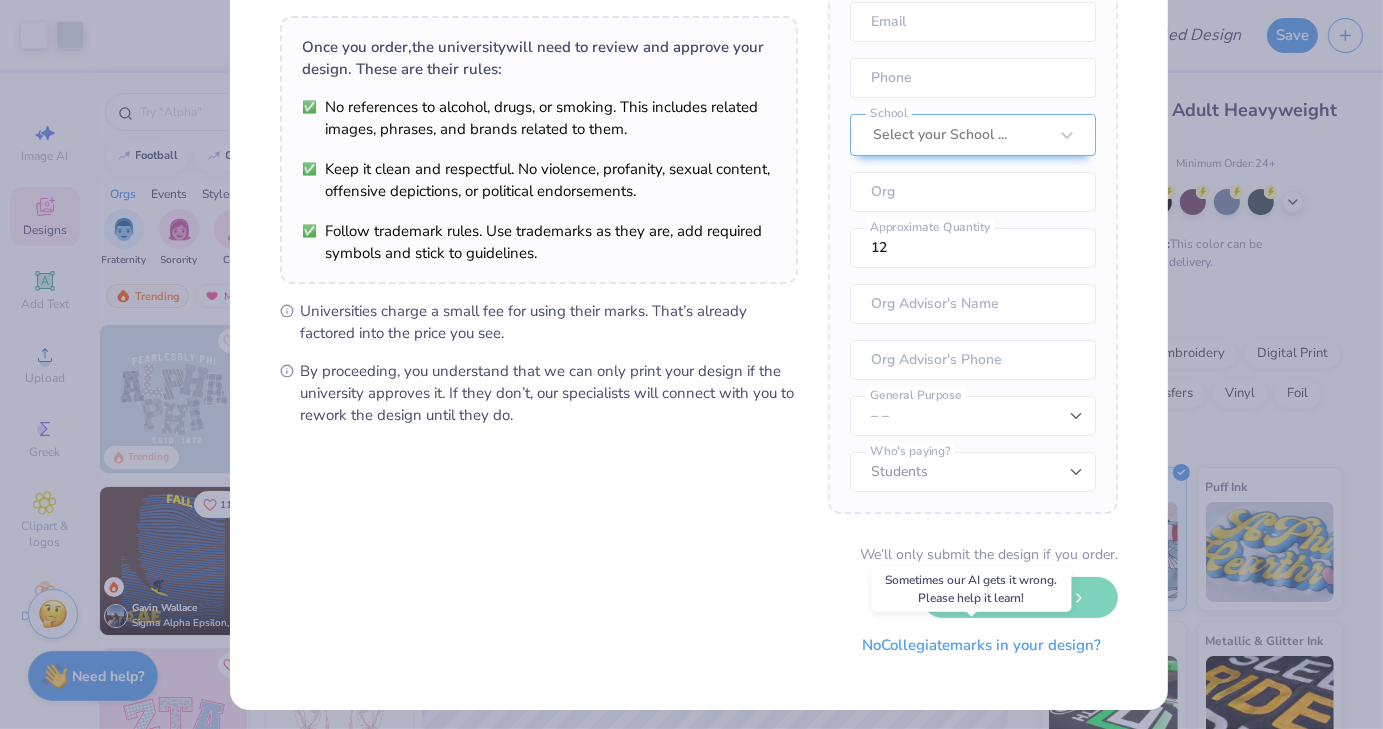 click on "No  Collegiate  marks in your design?" at bounding box center (981, 645) 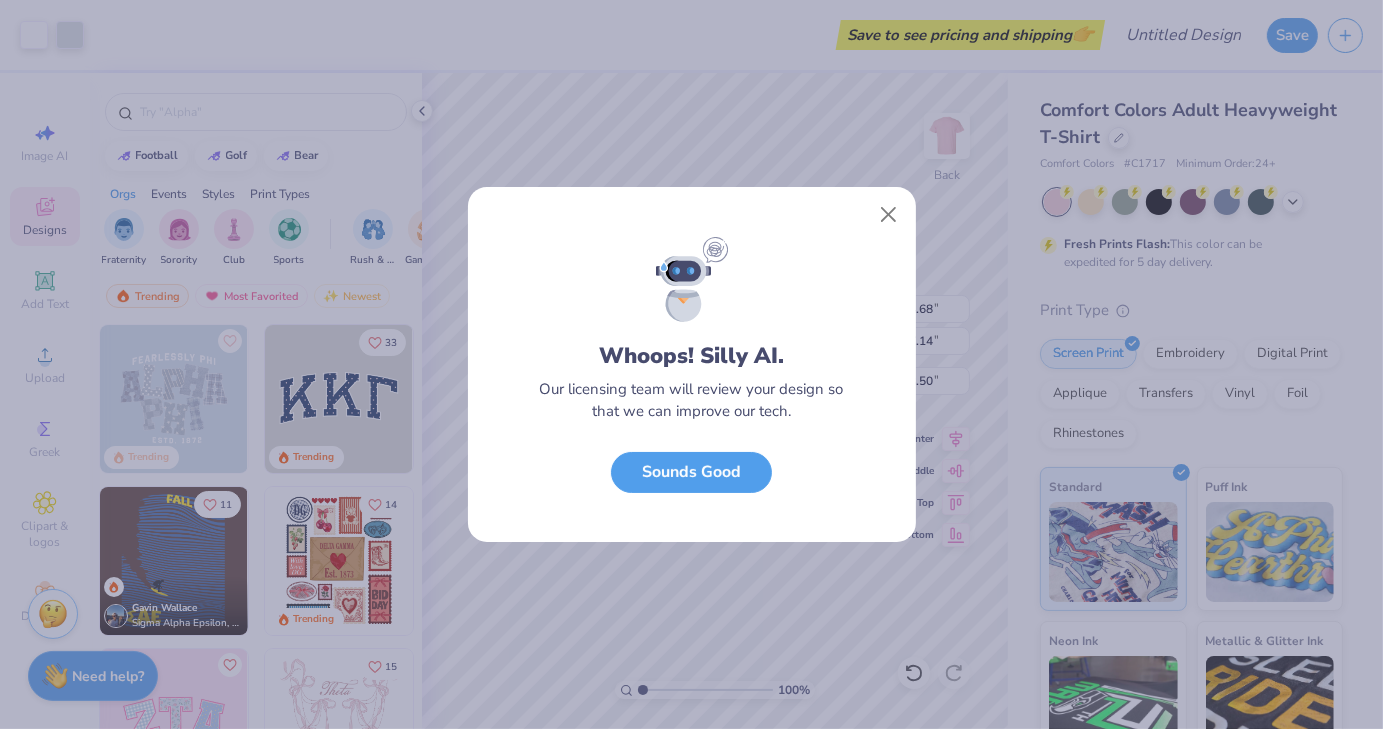 scroll, scrollTop: 0, scrollLeft: 0, axis: both 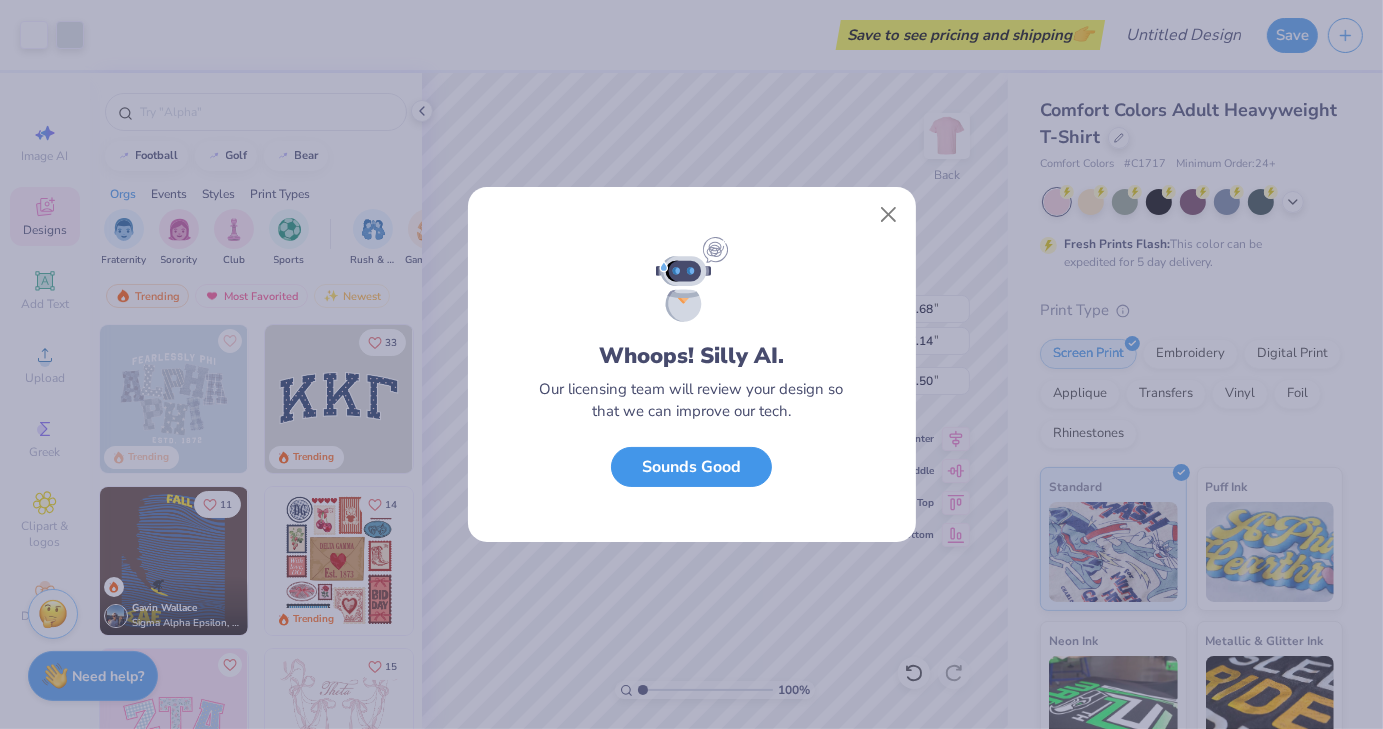 click on "Sounds Good" at bounding box center (691, 467) 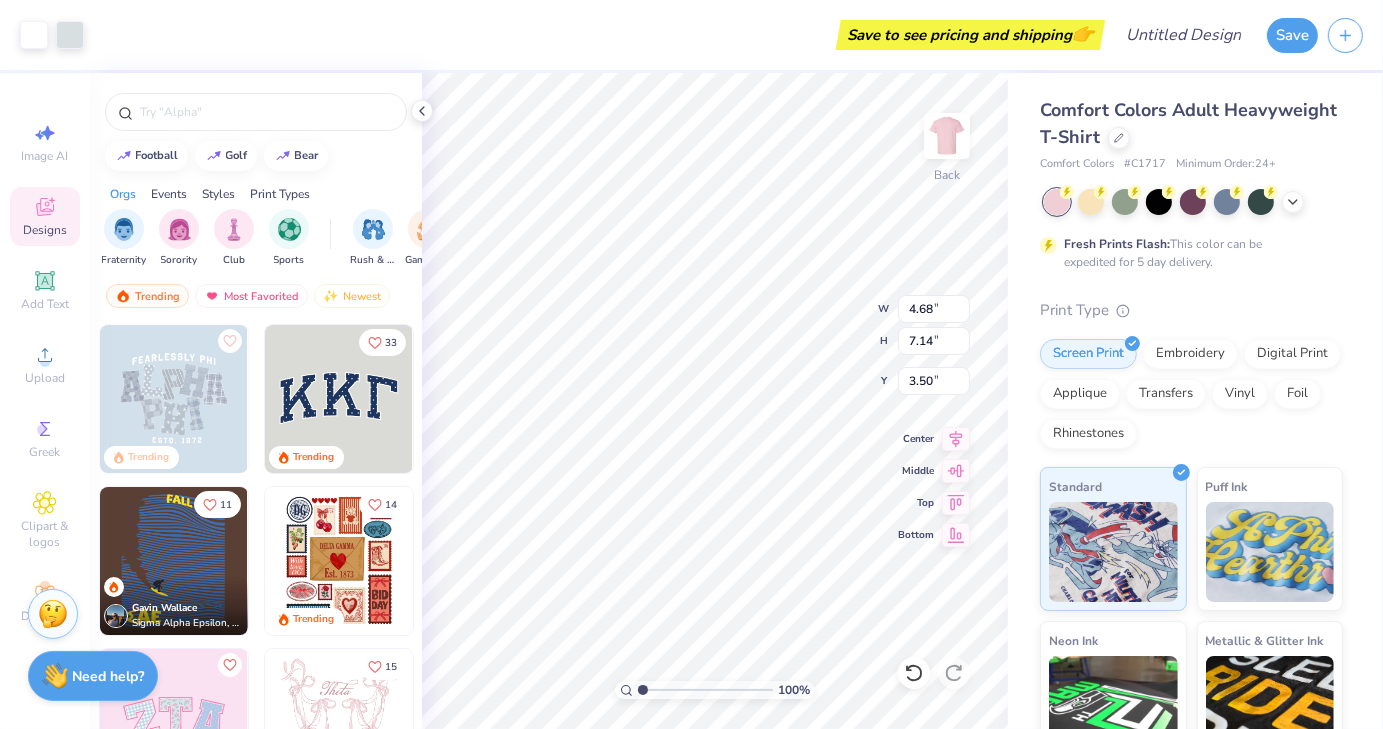 type on "2.38" 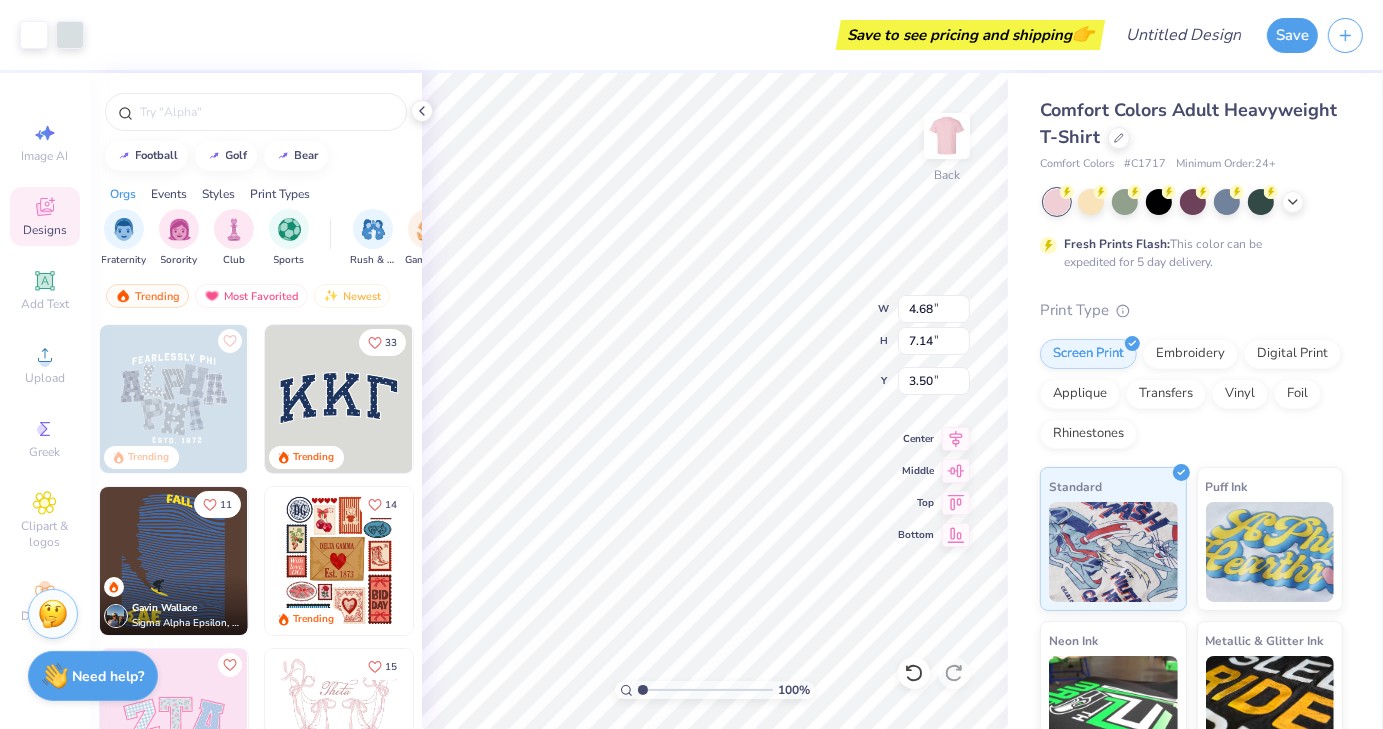 type on "3.63" 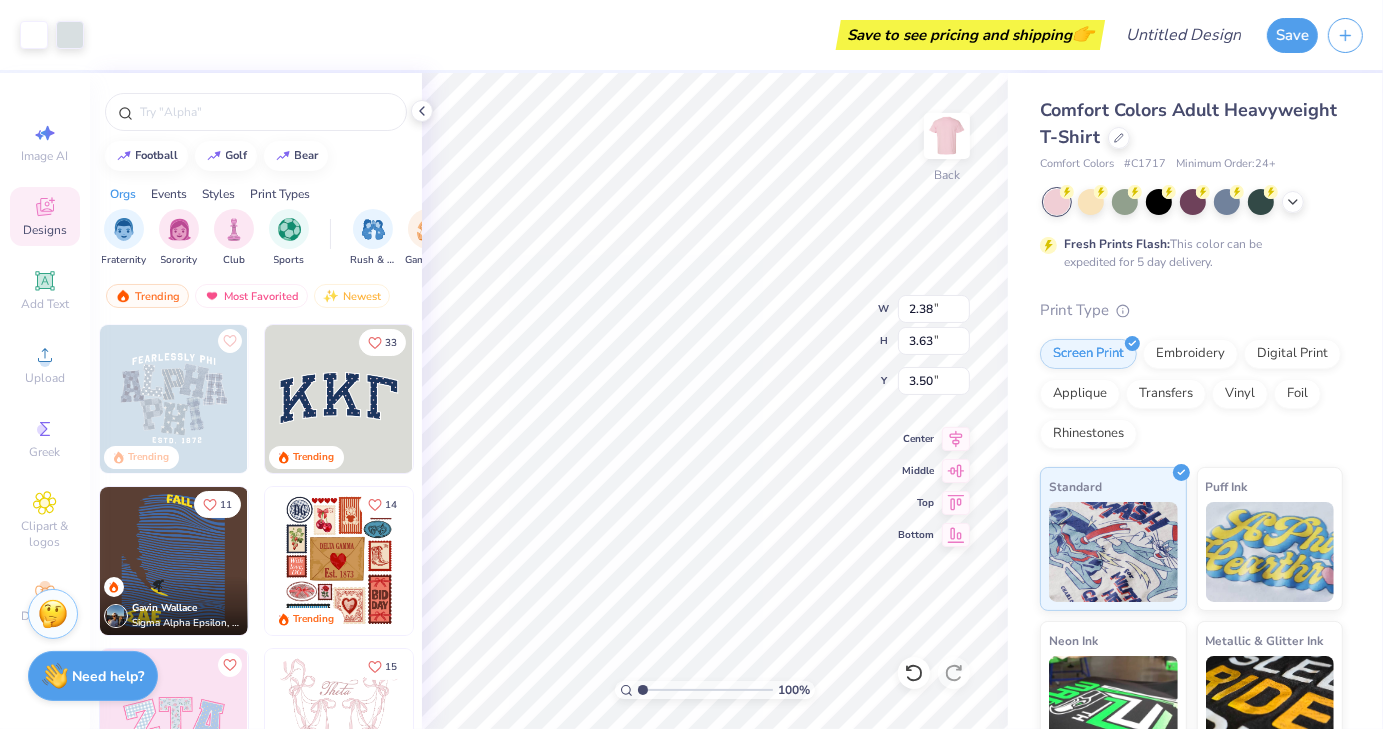 type on "2.74" 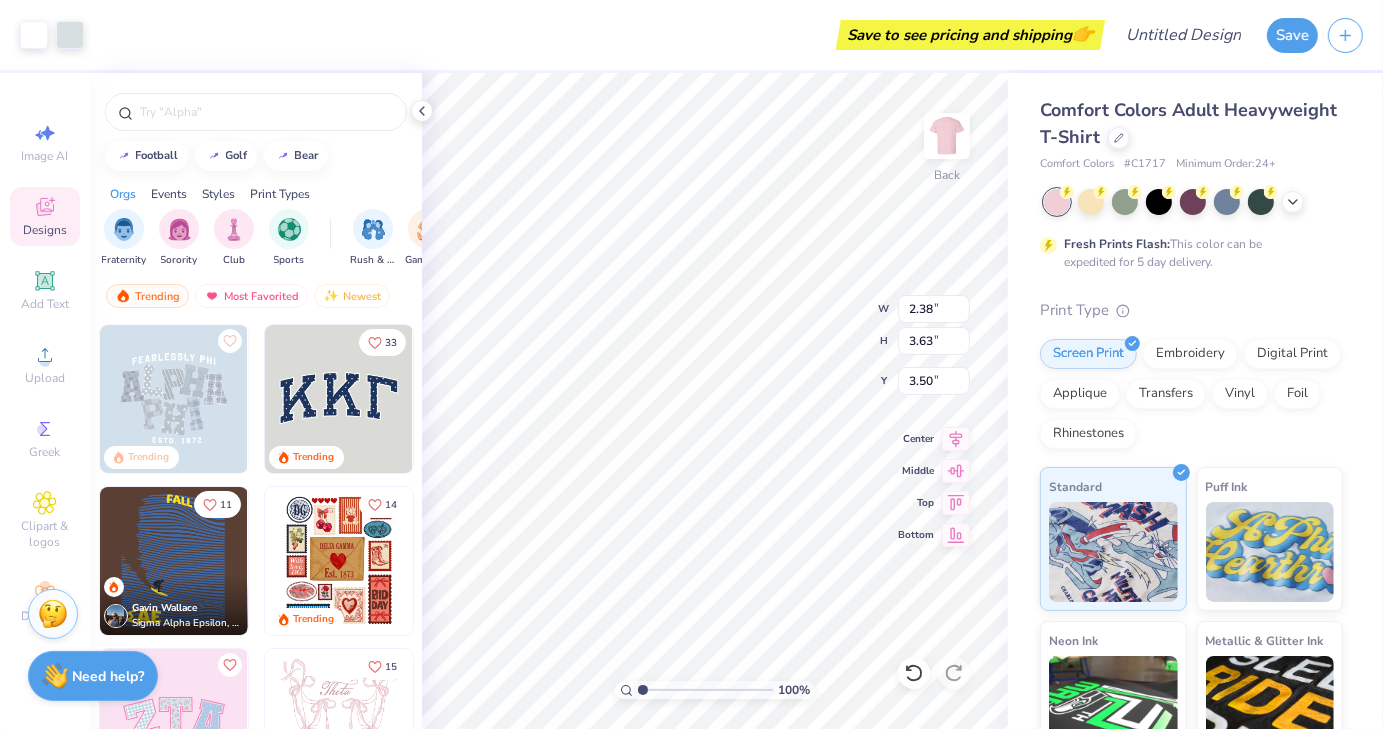 type on "4.19" 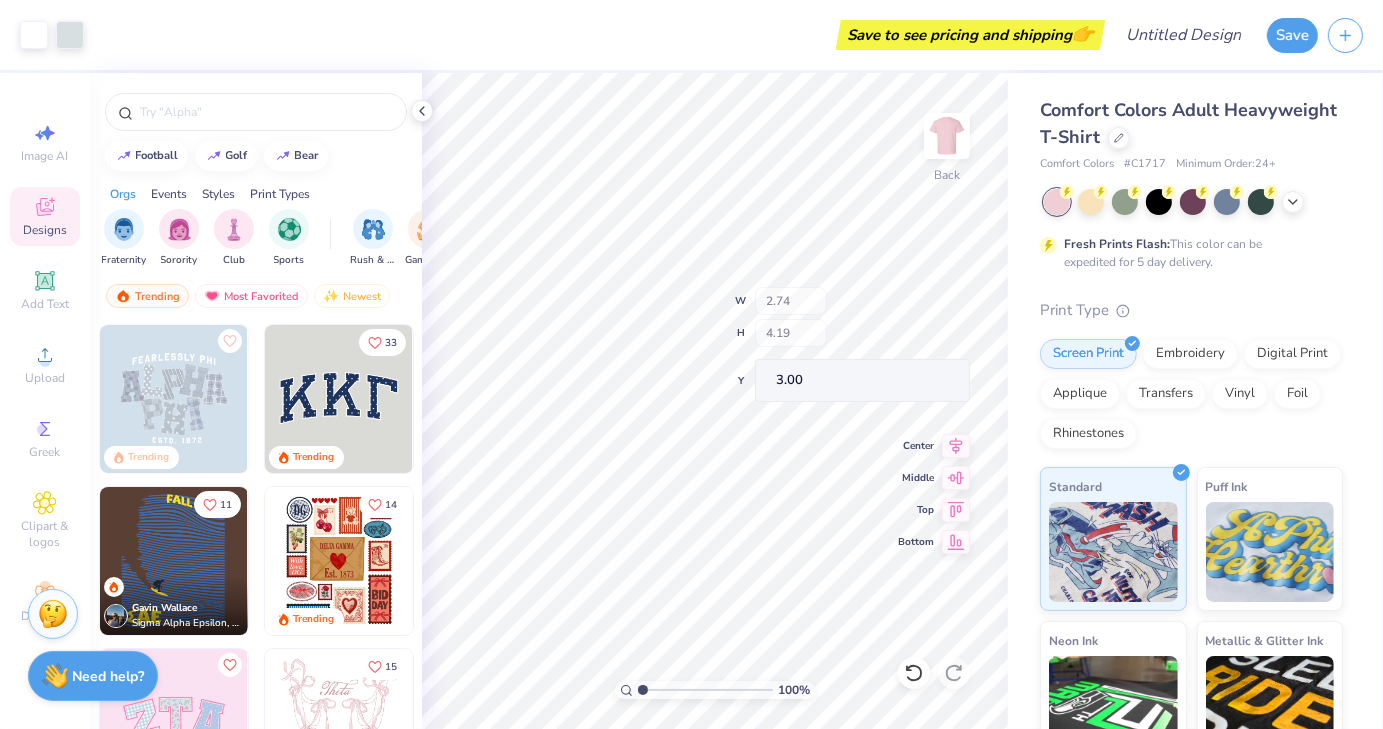 type on "3.00" 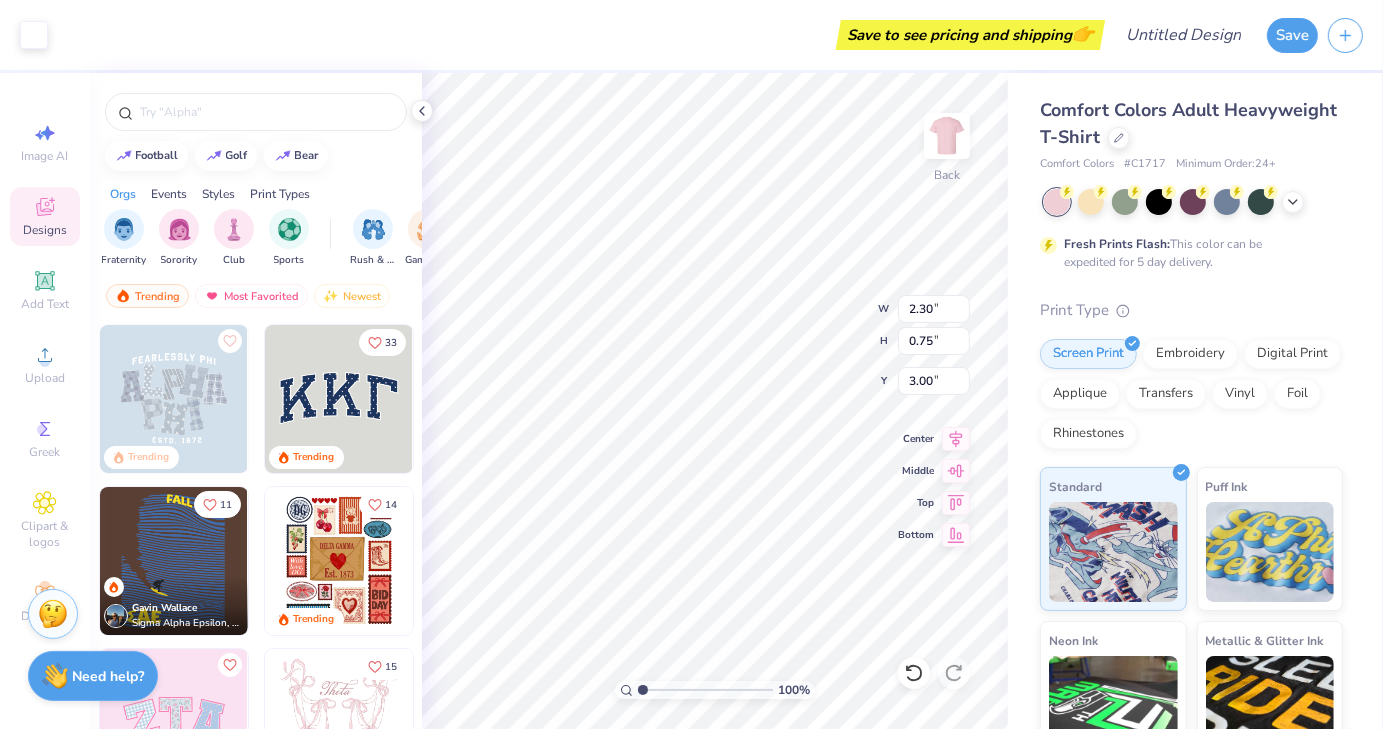type on "2.30" 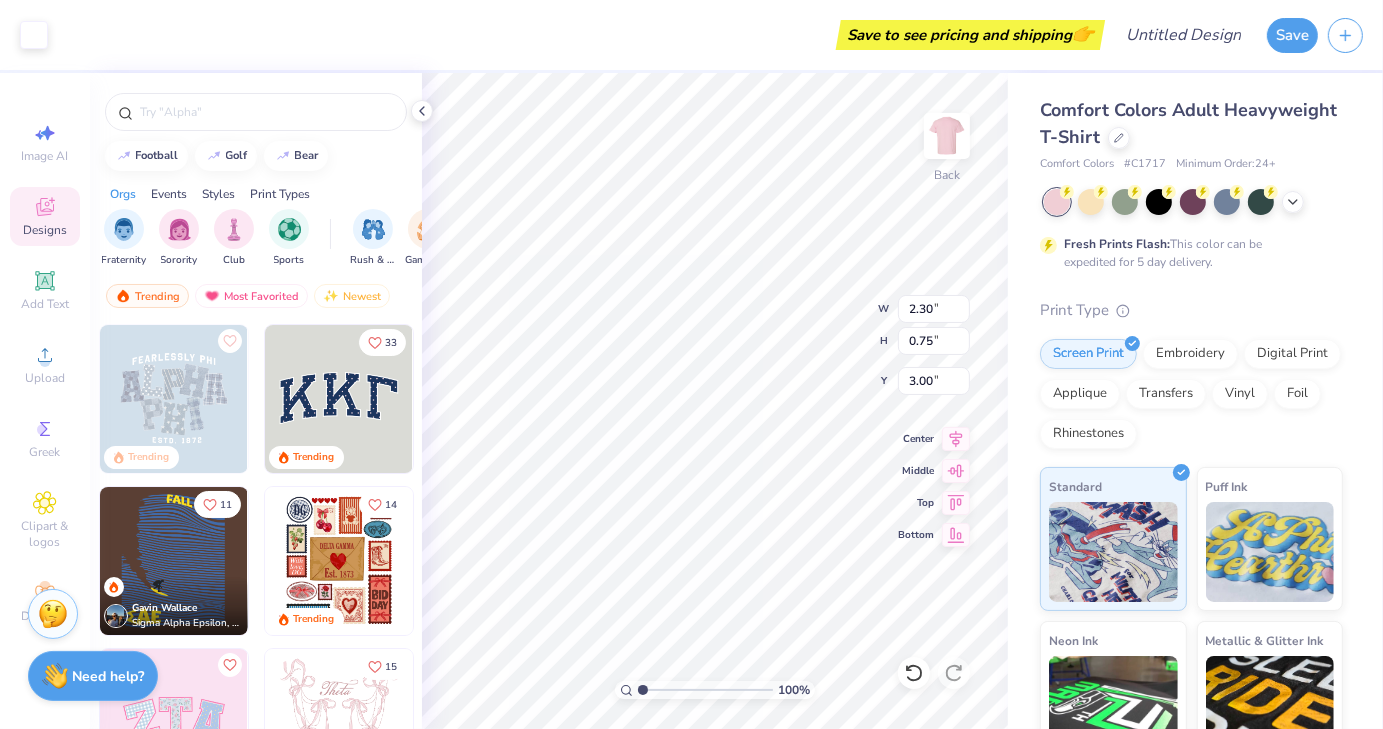 type on "0.75" 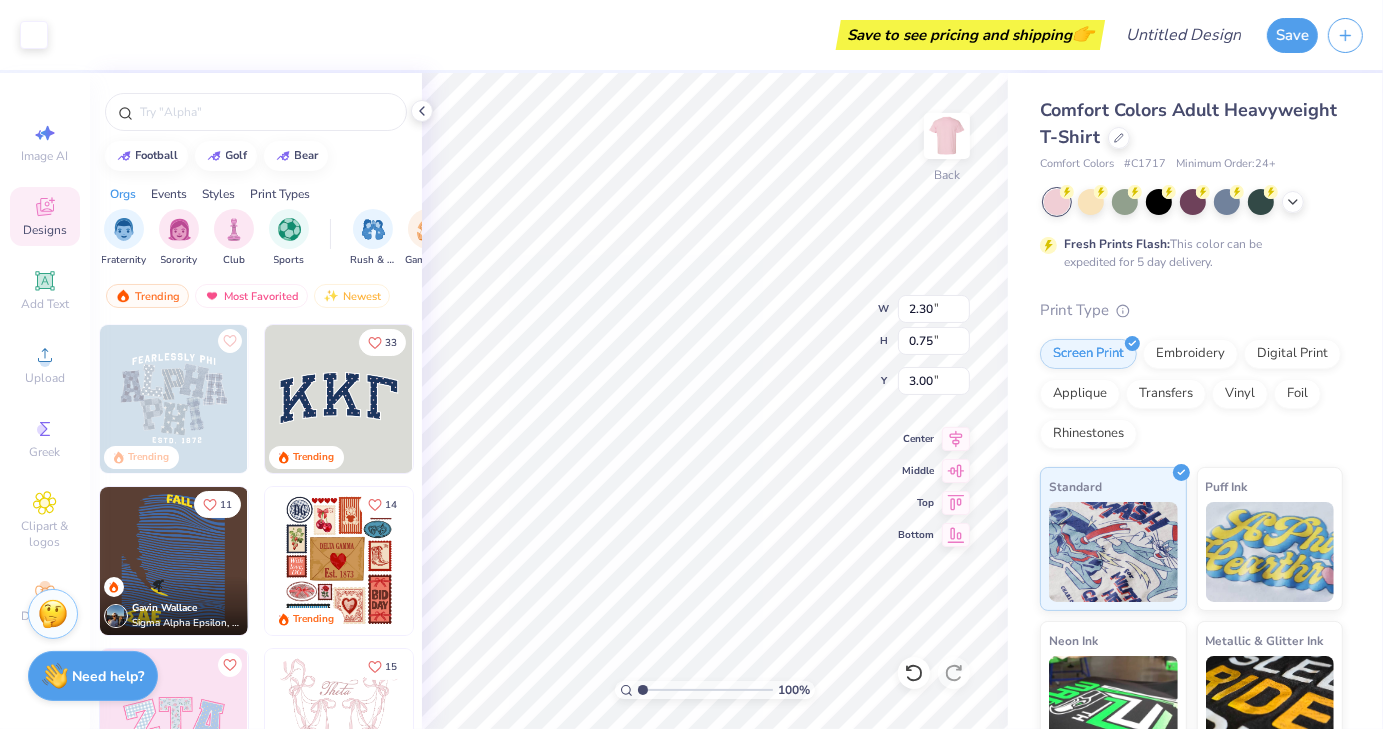 type on "3.00" 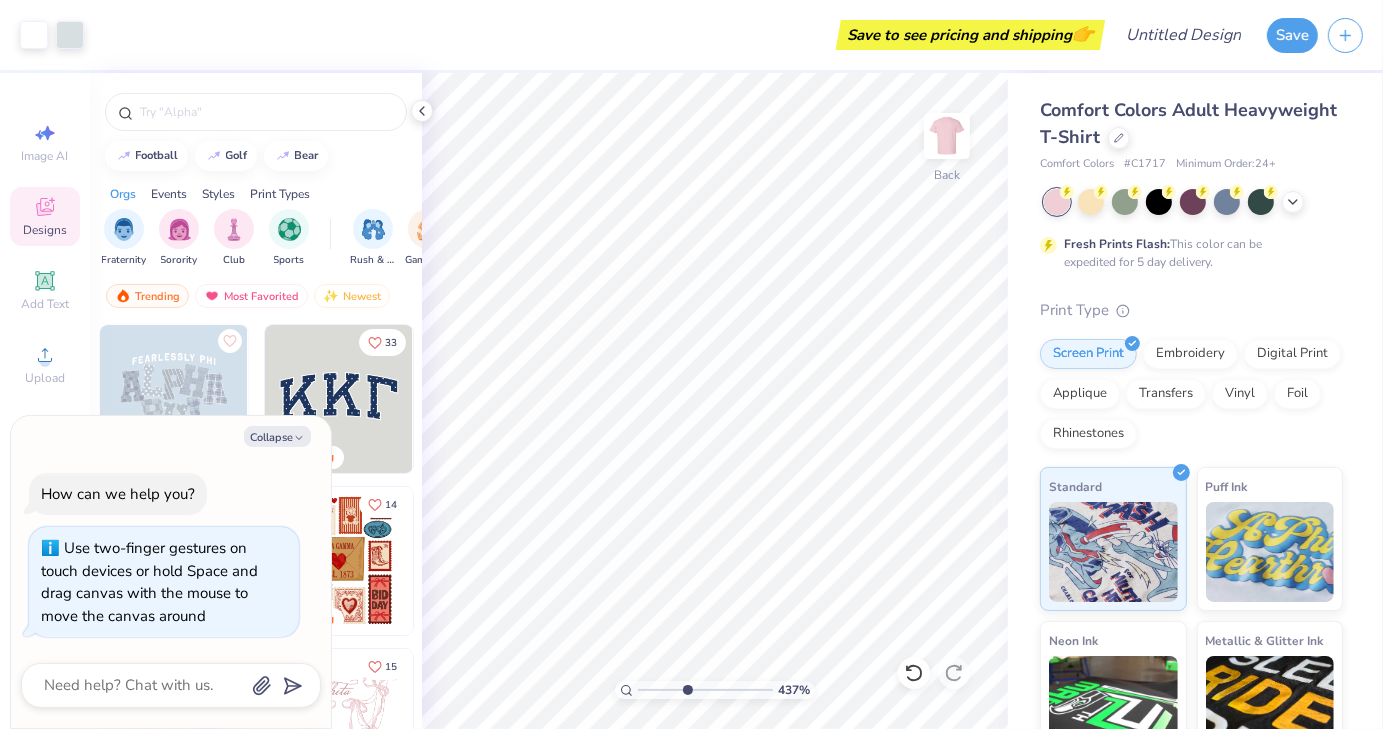 type on "4.37" 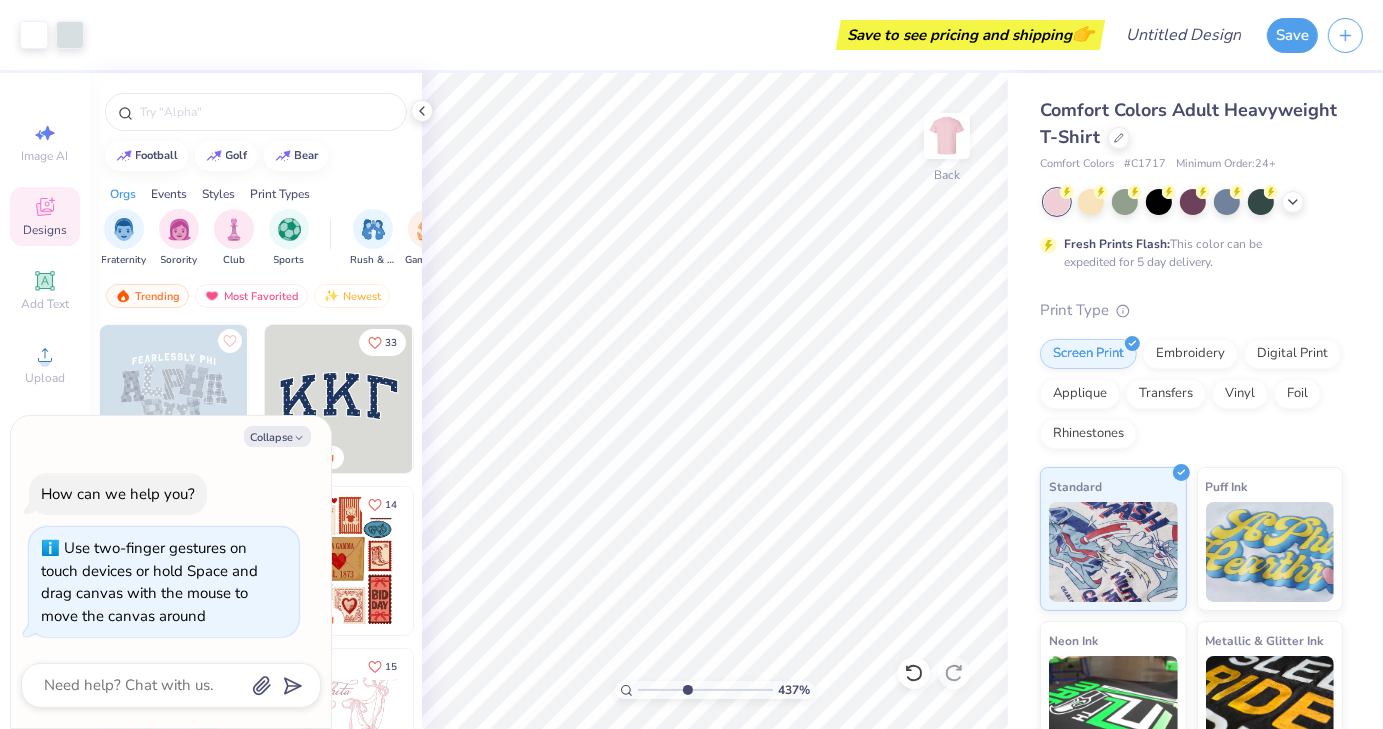 type on "x" 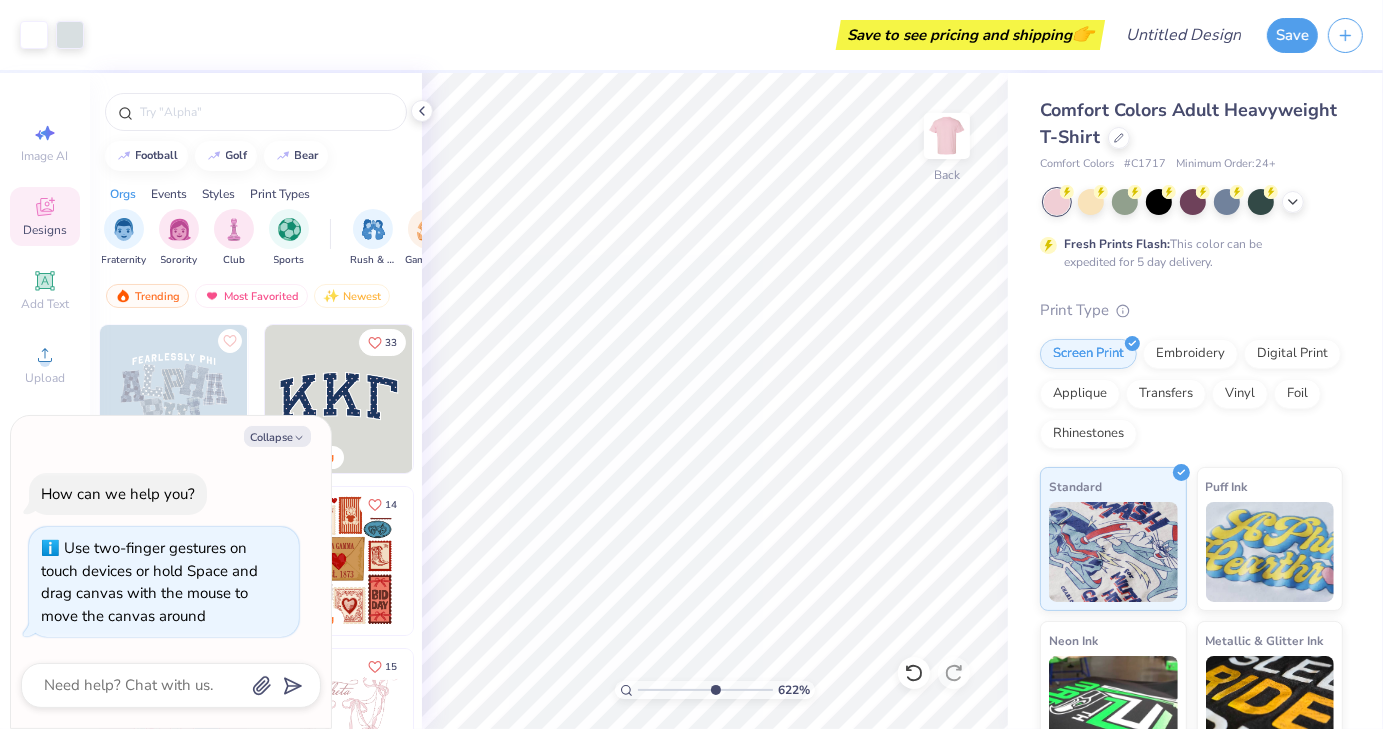 drag, startPoint x: 686, startPoint y: 686, endPoint x: 713, endPoint y: 682, distance: 27.294687 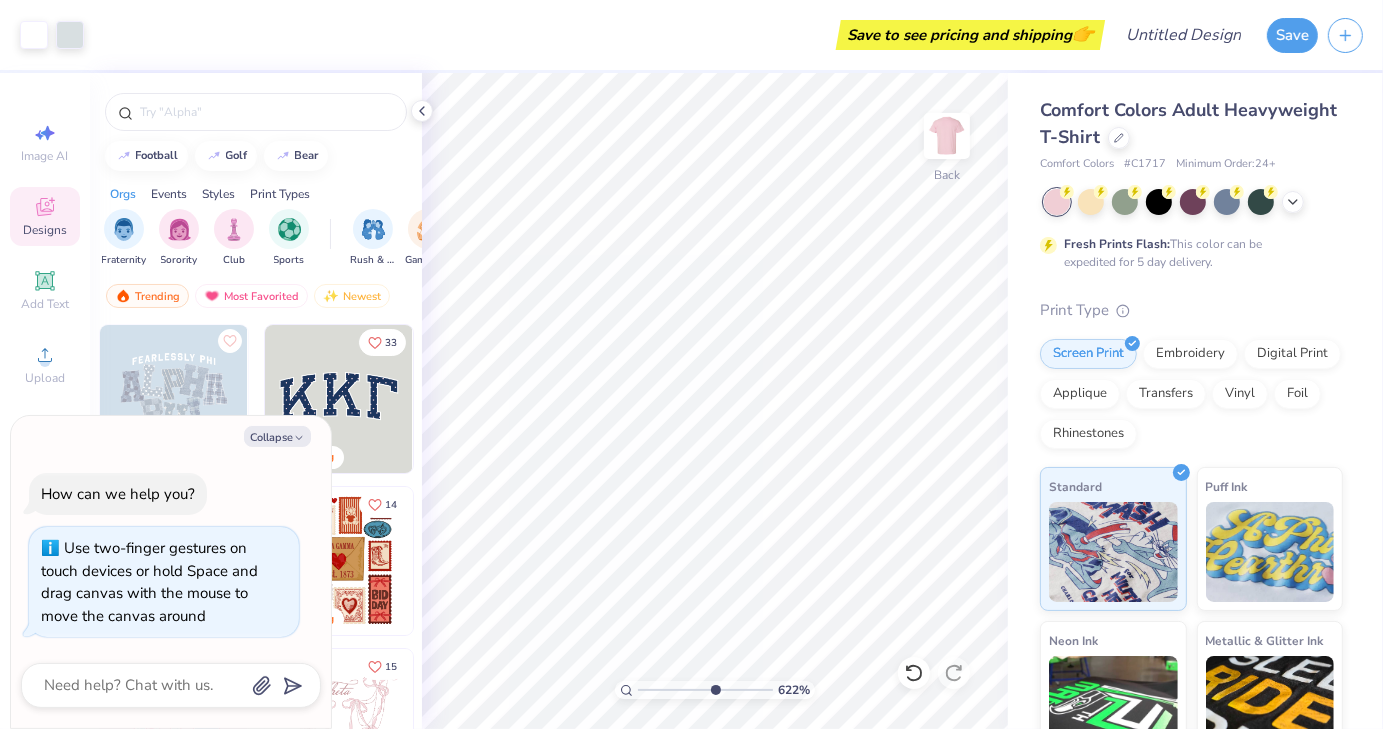 click at bounding box center (705, 690) 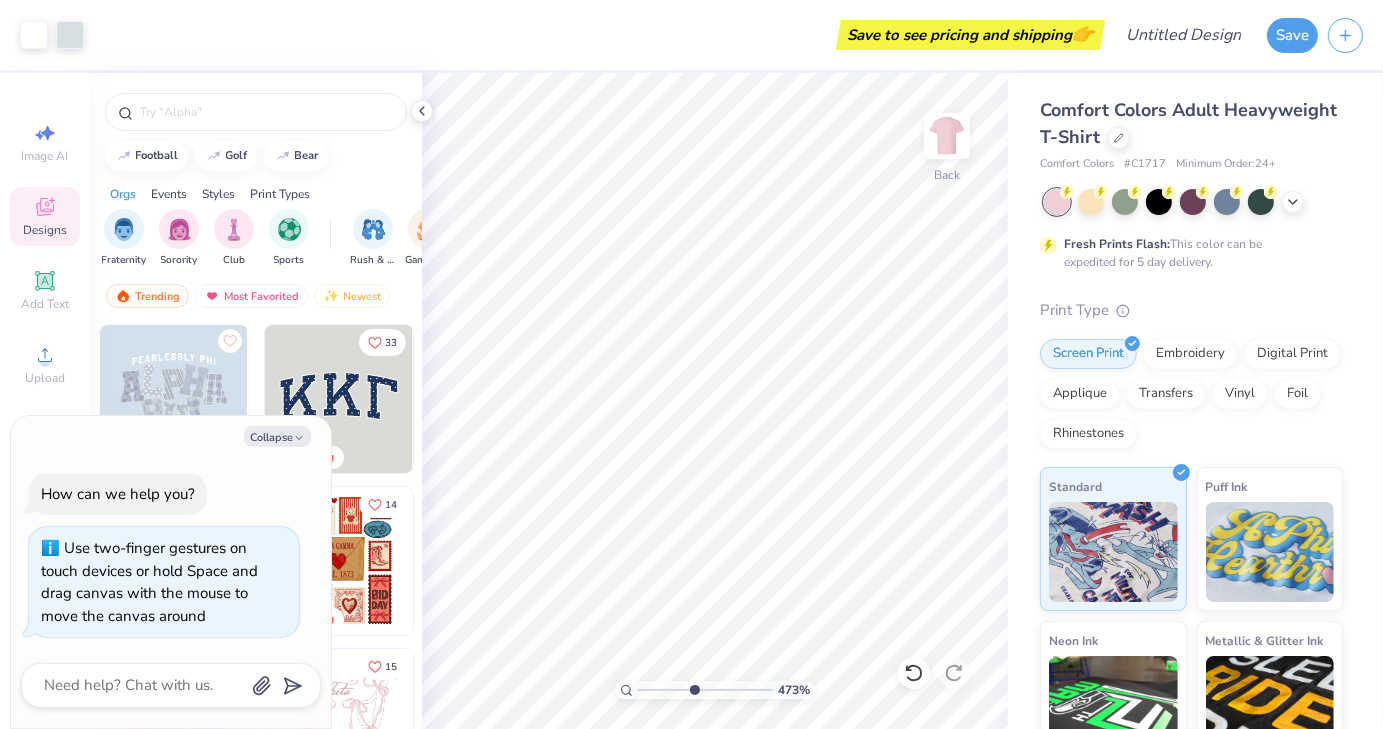 drag, startPoint x: 713, startPoint y: 682, endPoint x: 693, endPoint y: 682, distance: 20 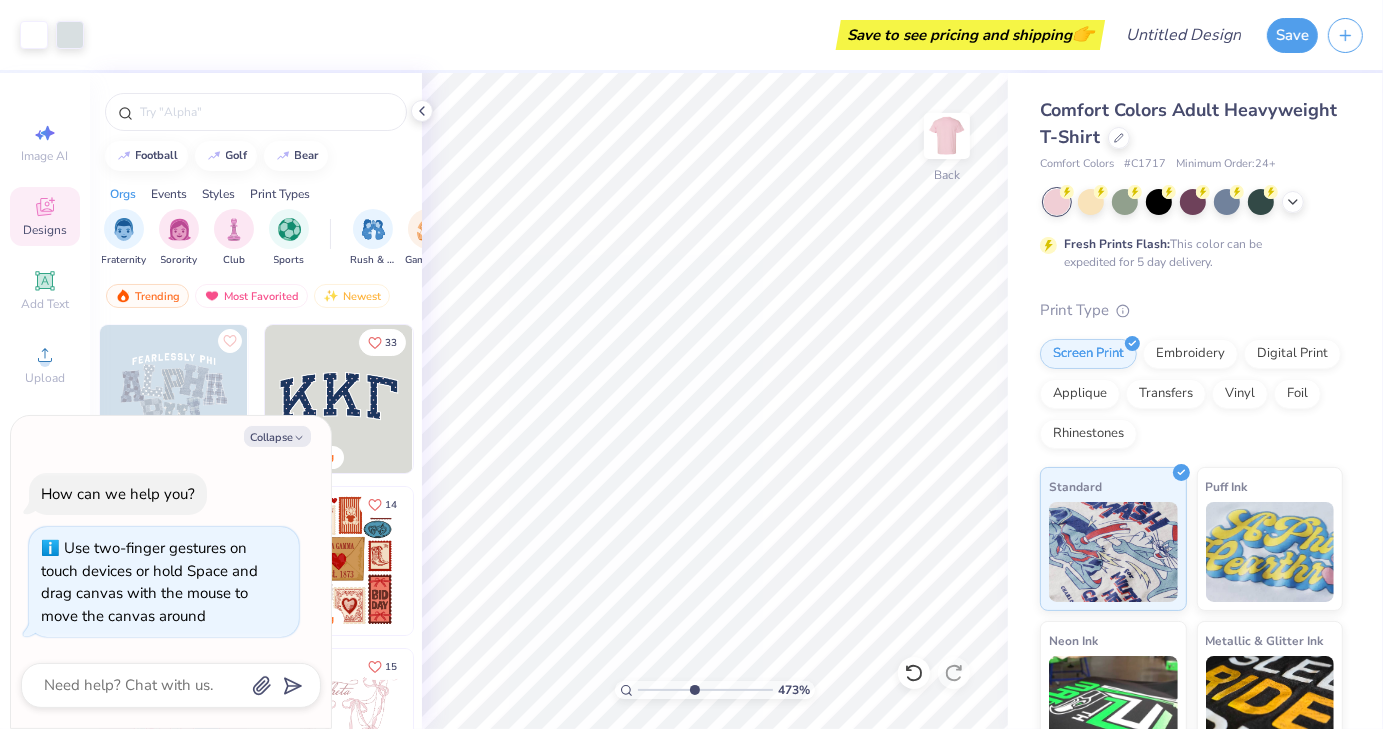 type on "4.73" 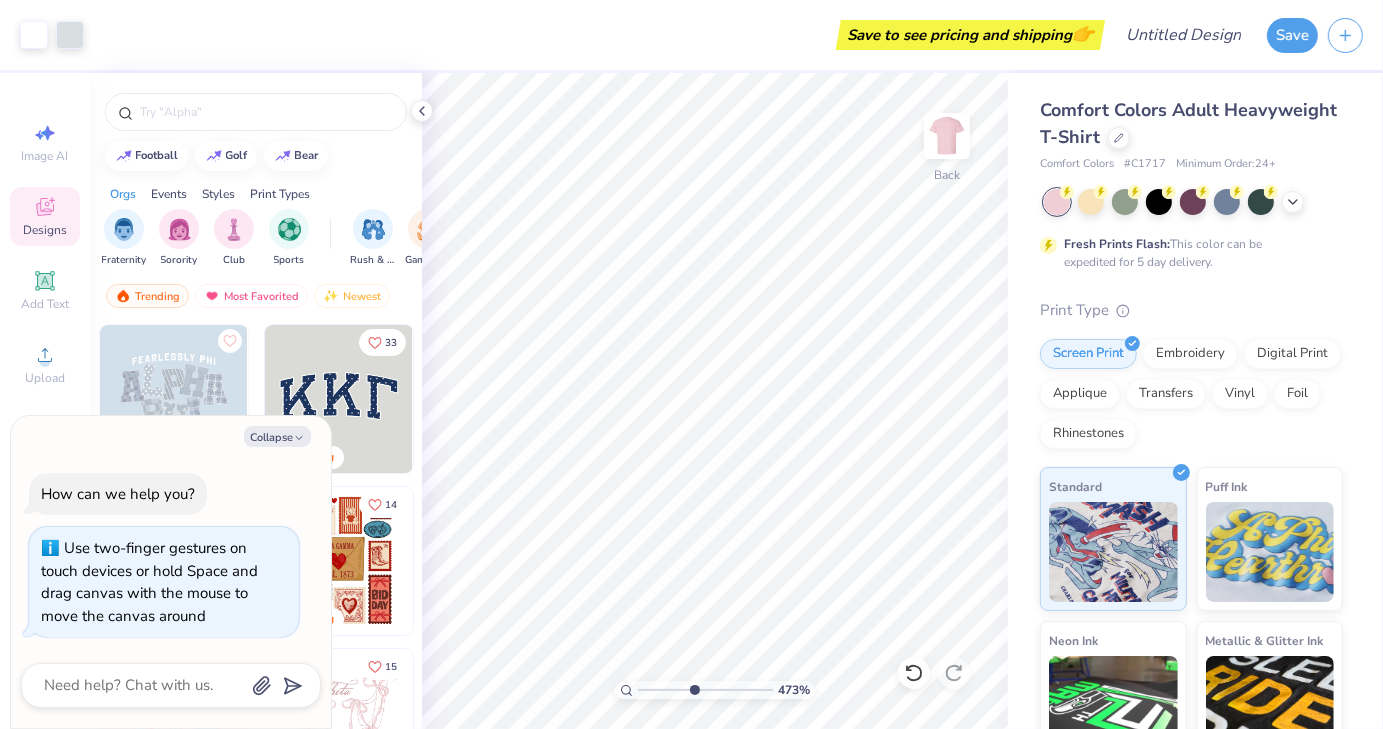 click at bounding box center [705, 690] 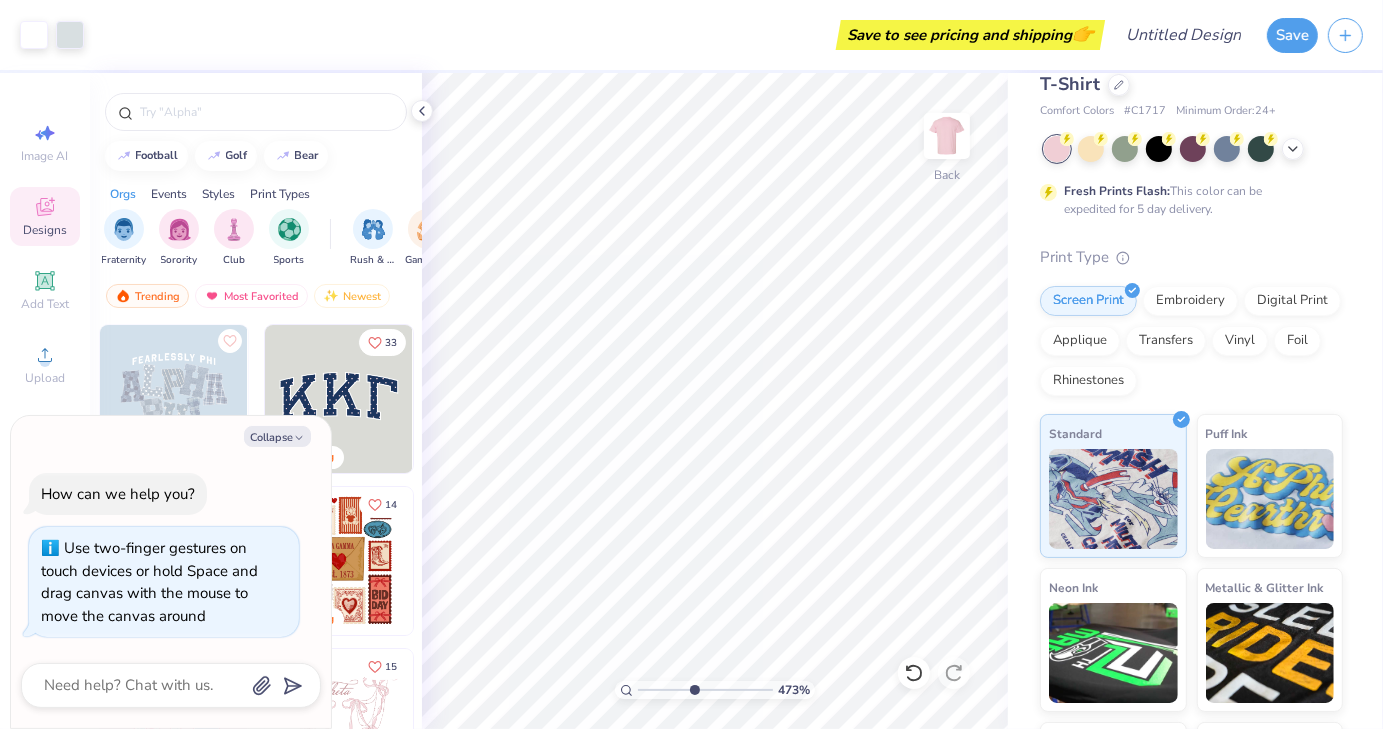 scroll, scrollTop: 0, scrollLeft: 0, axis: both 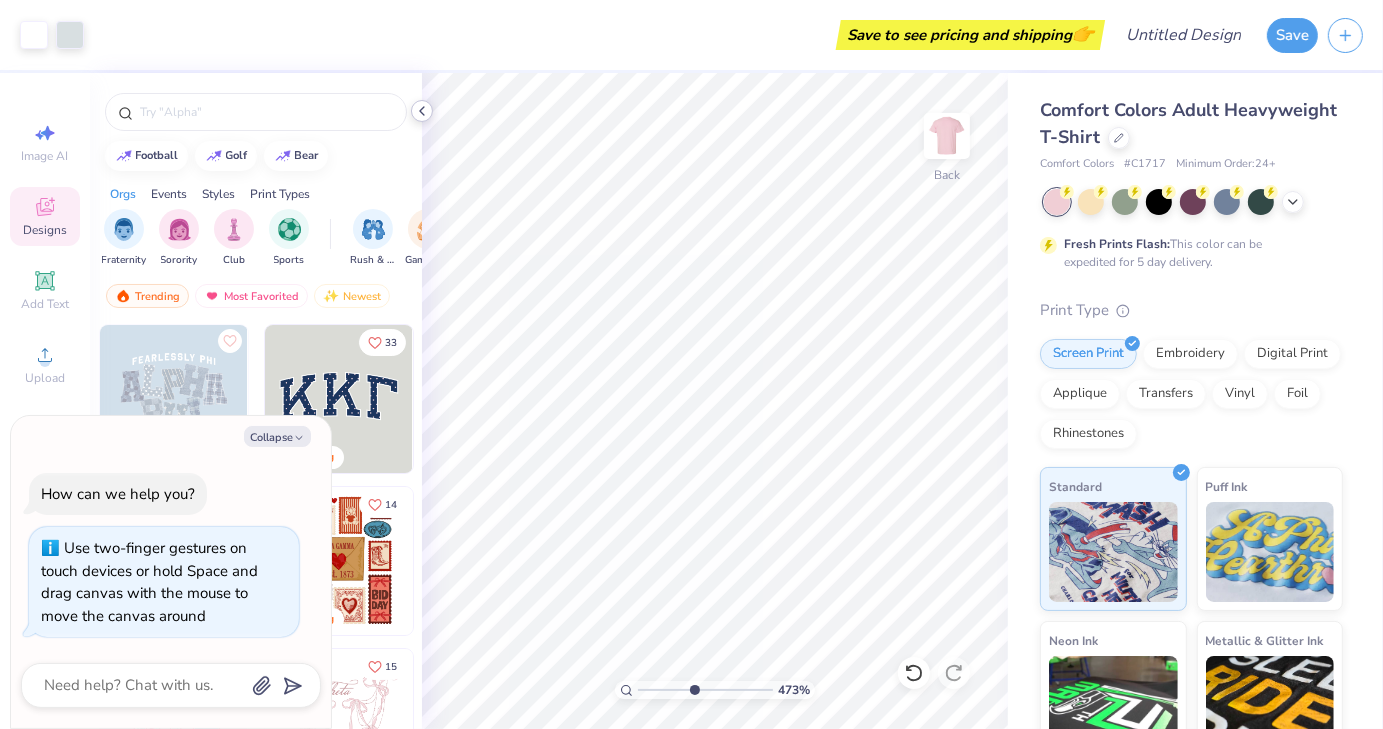 click 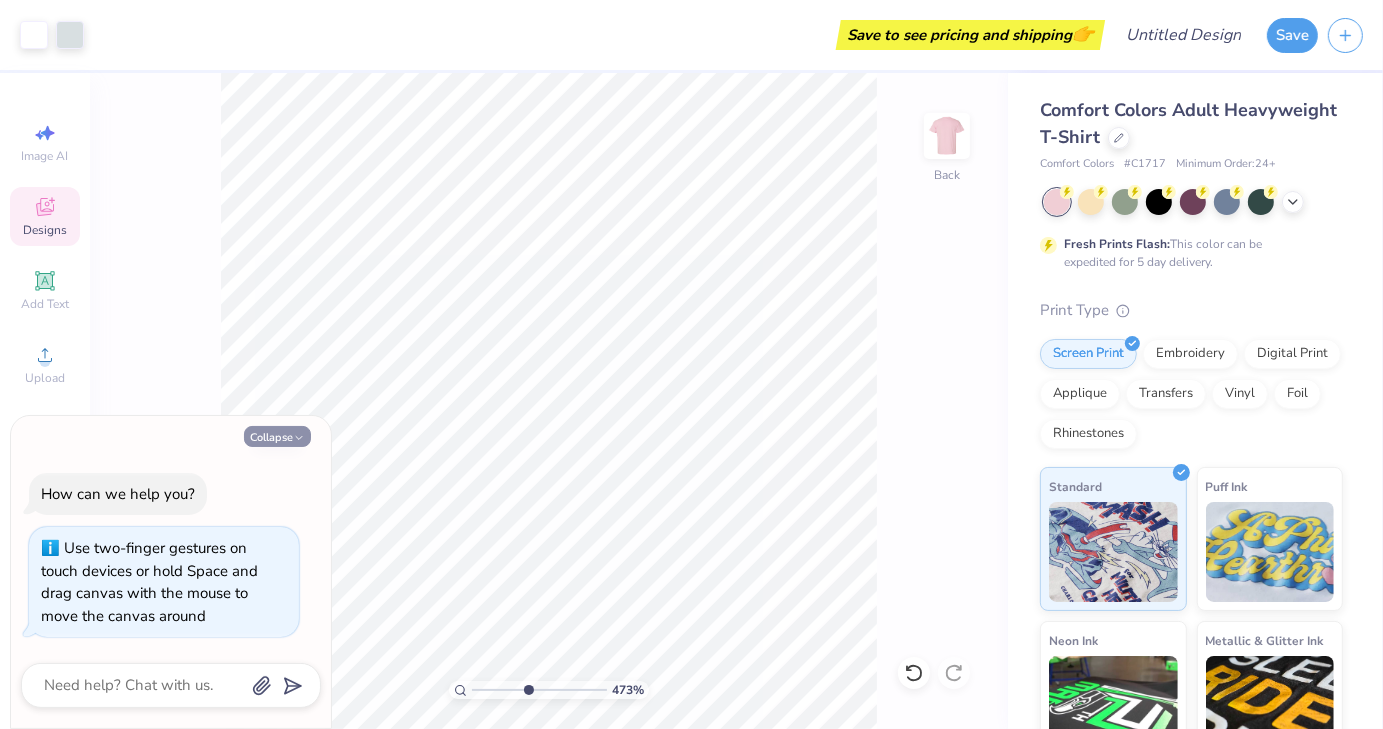 click 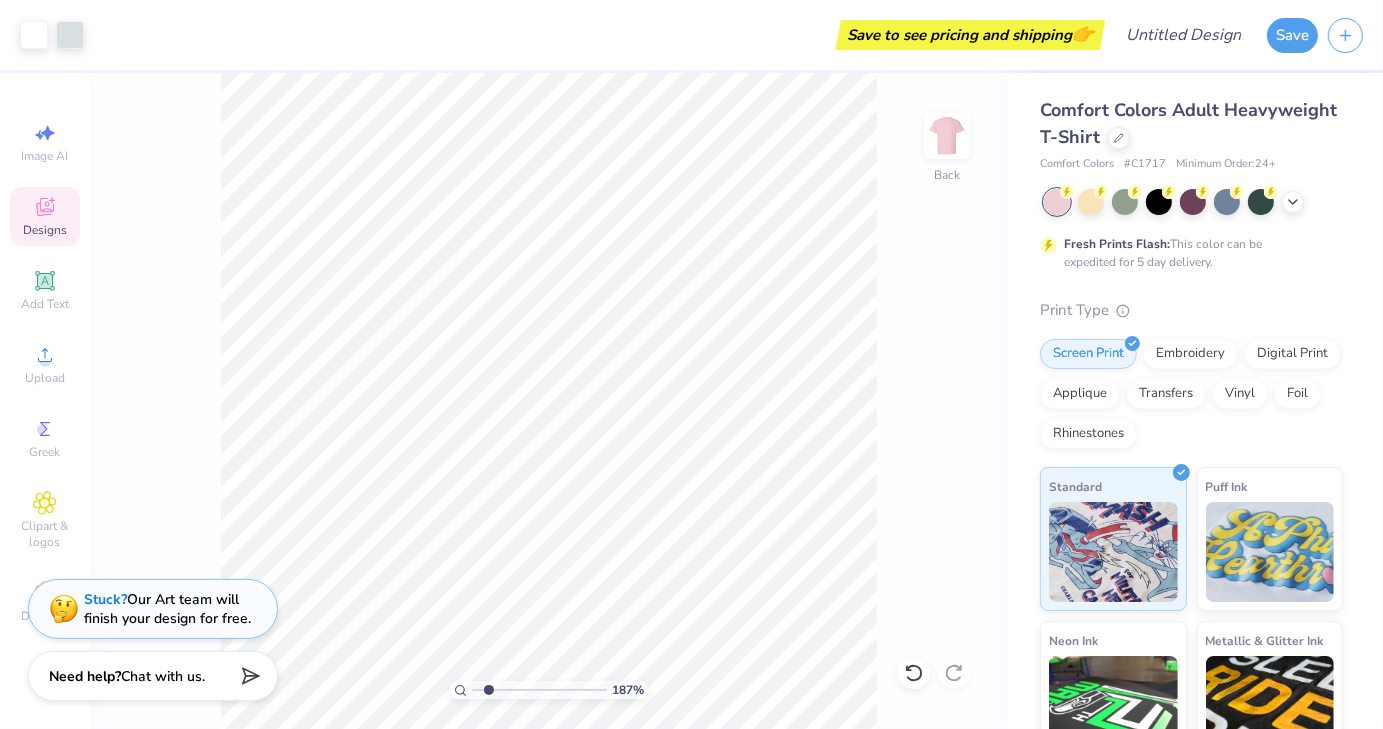drag, startPoint x: 524, startPoint y: 685, endPoint x: 488, endPoint y: 681, distance: 36.221542 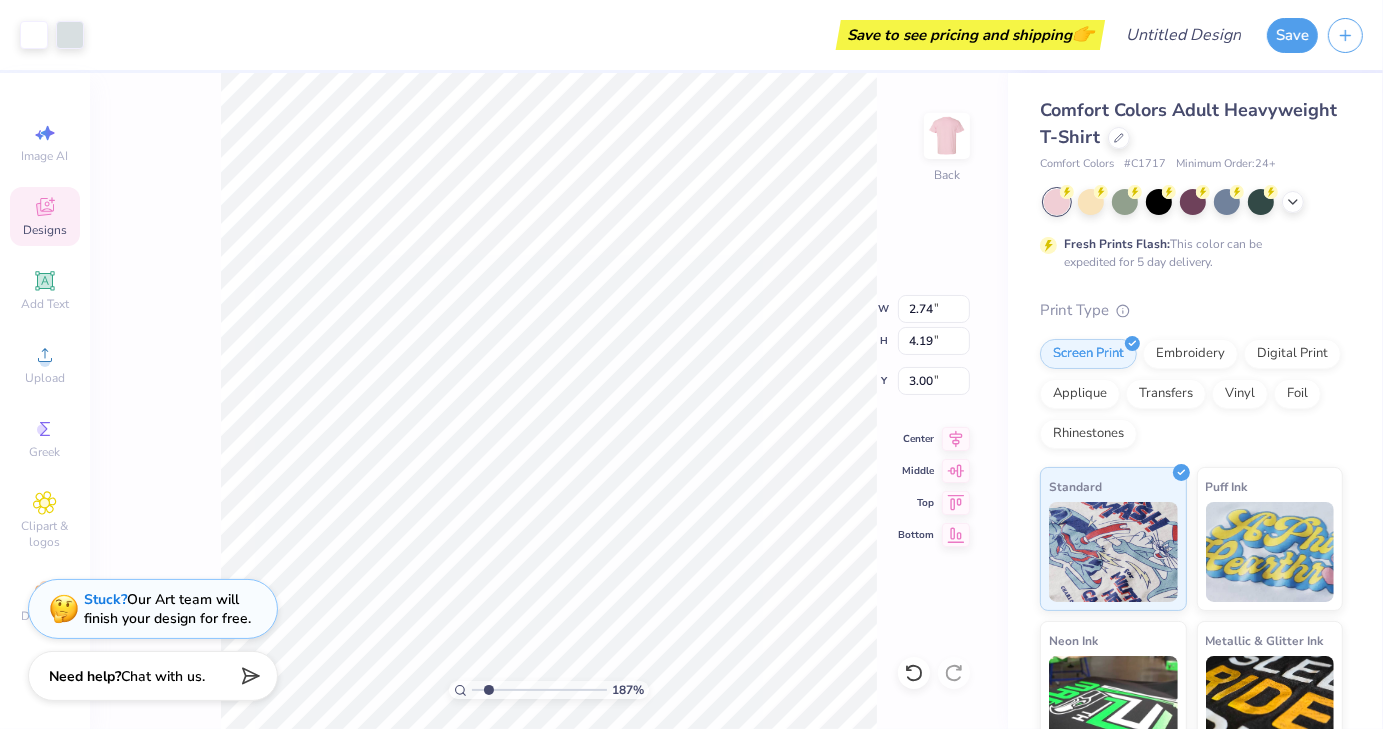 click on "Designs" at bounding box center [45, 230] 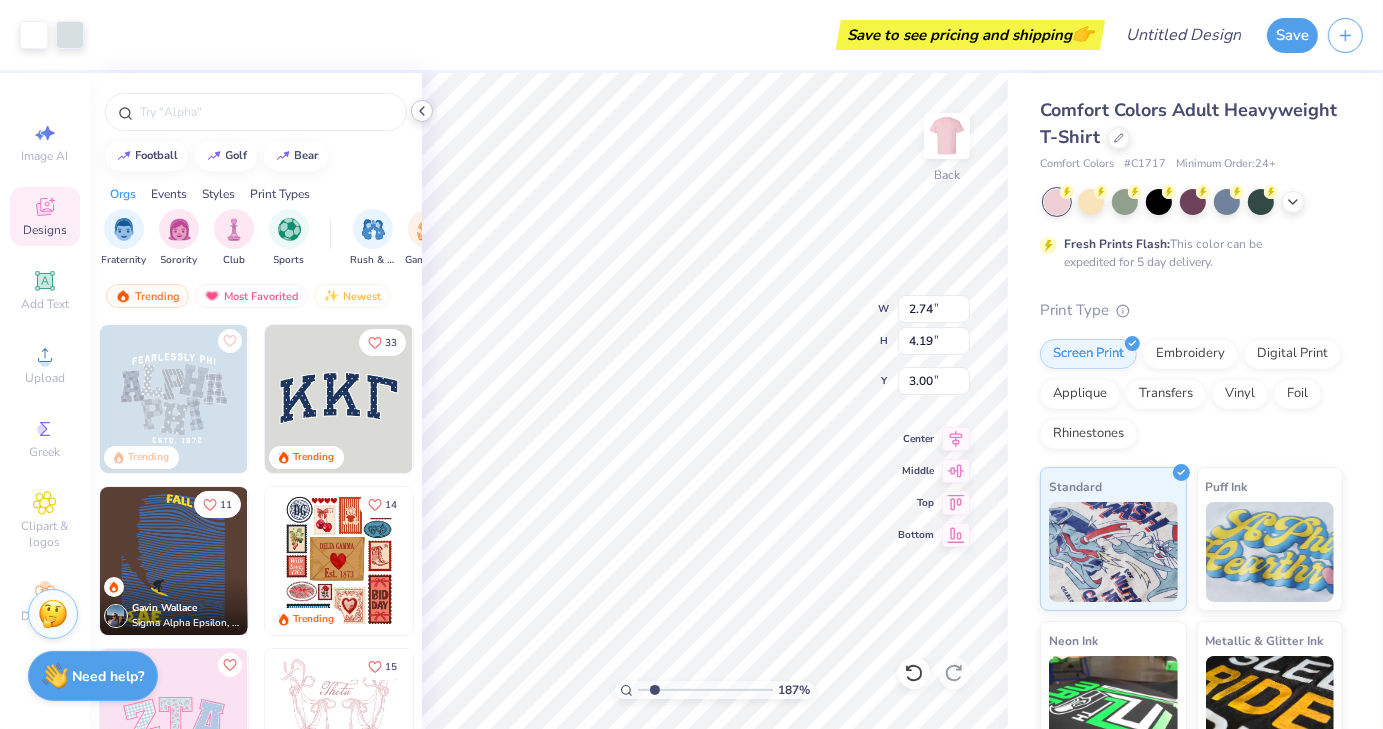 click 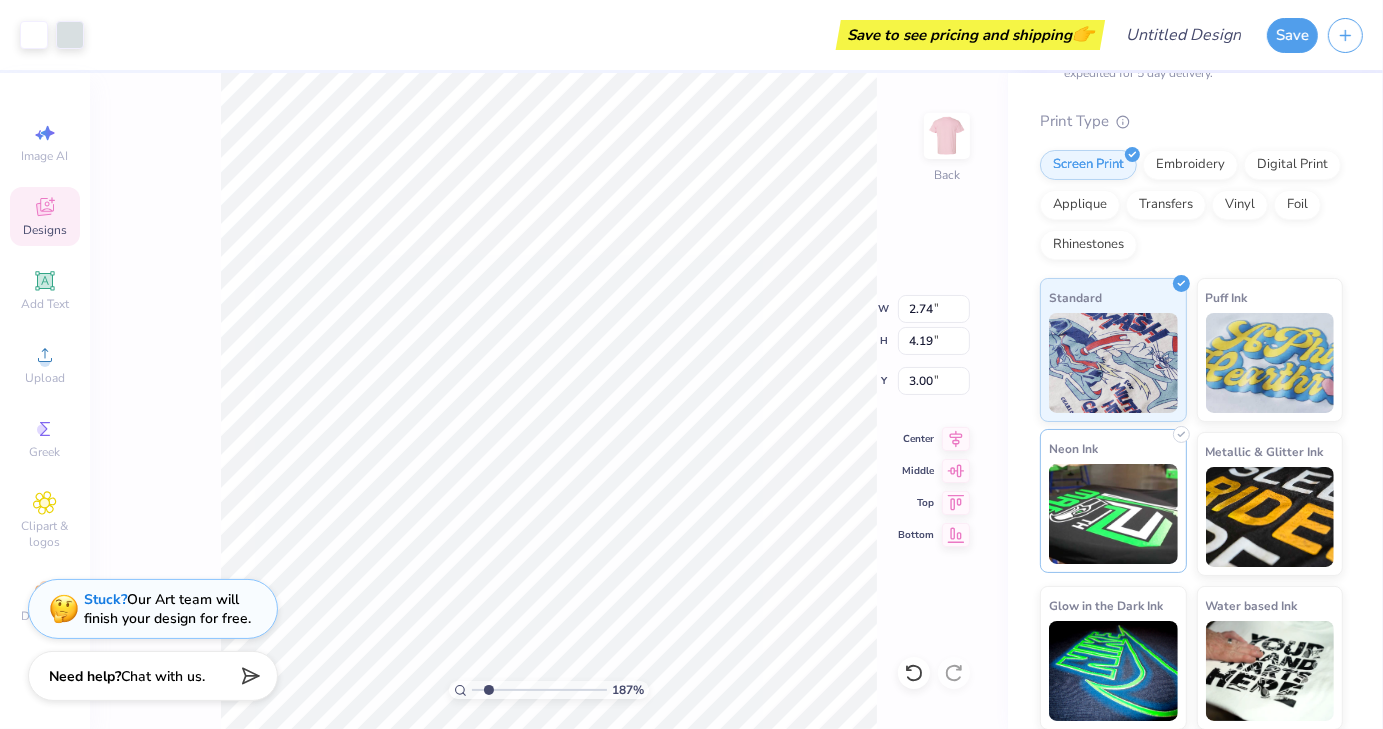 scroll, scrollTop: 0, scrollLeft: 0, axis: both 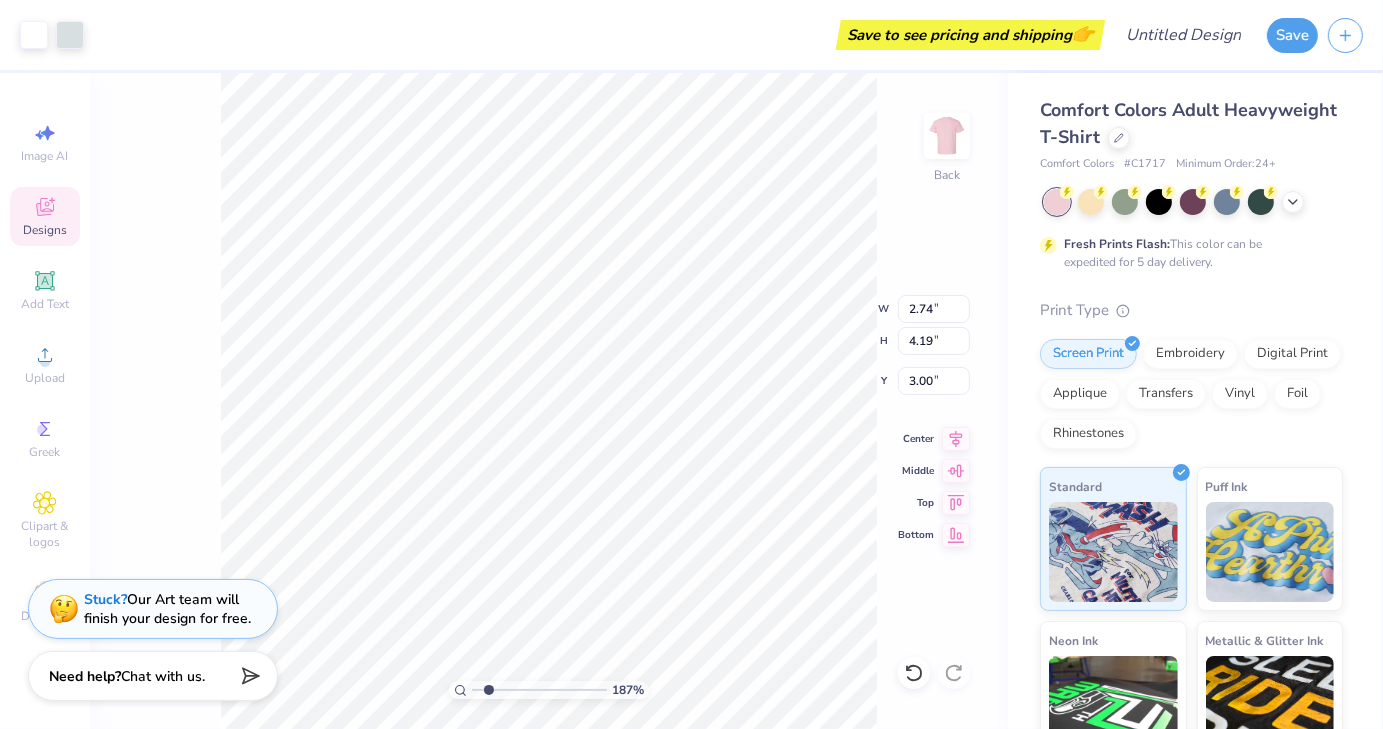click on "187  % Back W 2.74 2.74 " H 4.19 4.19 " Y 3.00 3.00 " Center Middle Top Bottom" at bounding box center (549, 401) 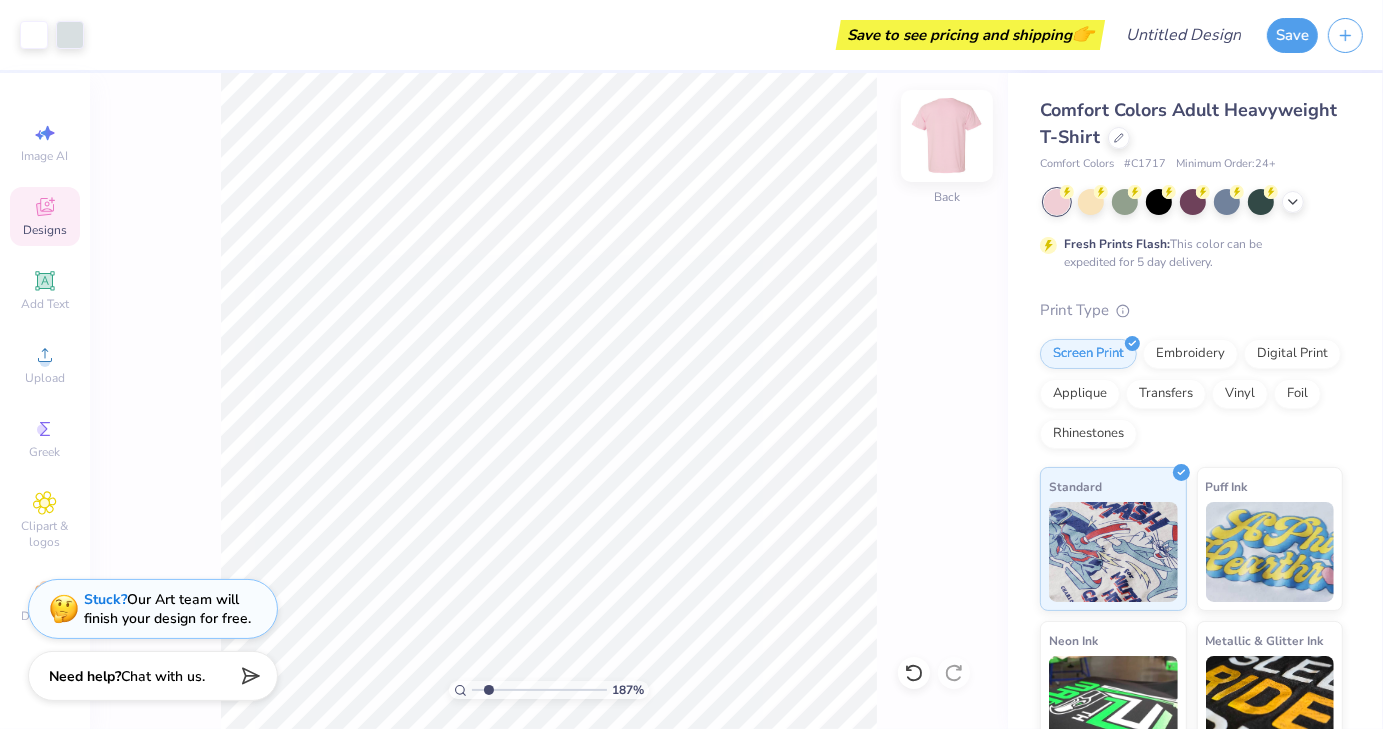 click at bounding box center (947, 136) 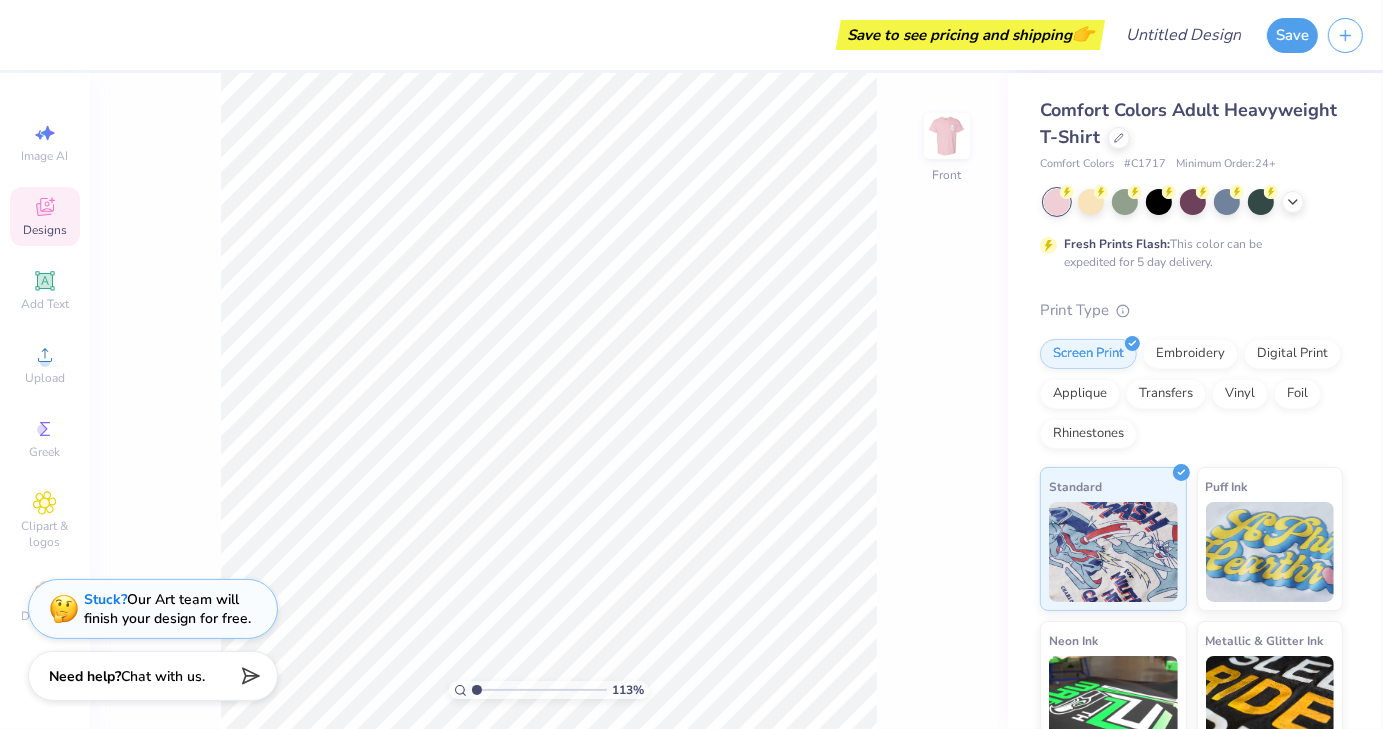 drag, startPoint x: 486, startPoint y: 691, endPoint x: 476, endPoint y: 693, distance: 10.198039 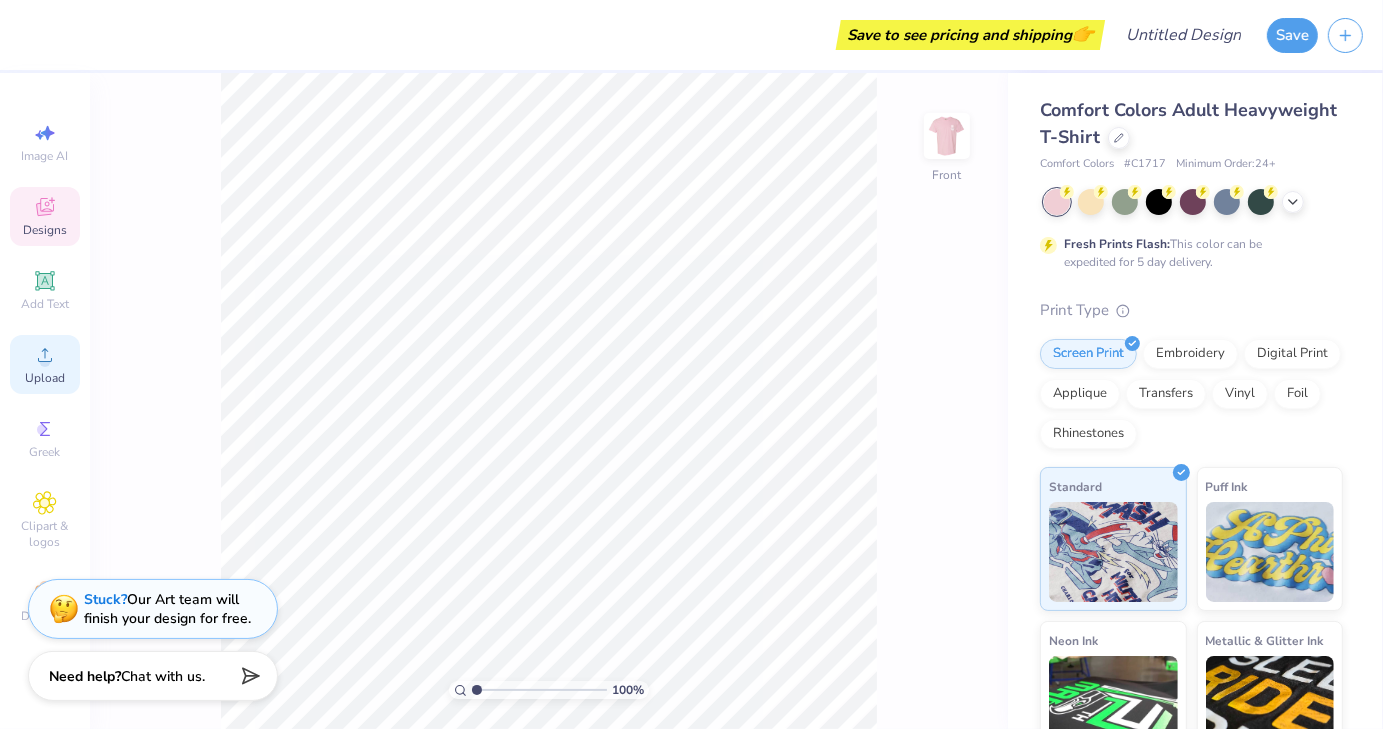 click 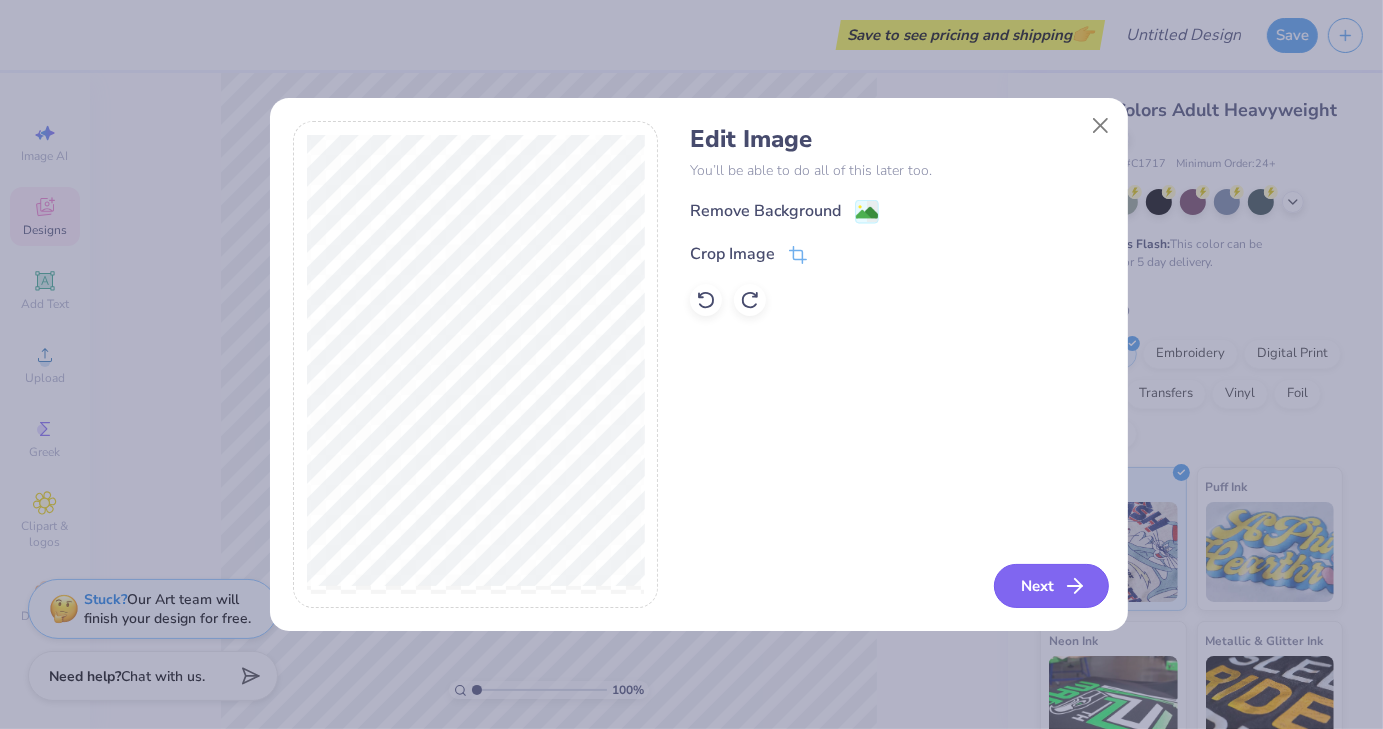 click on "Next" at bounding box center (1051, 586) 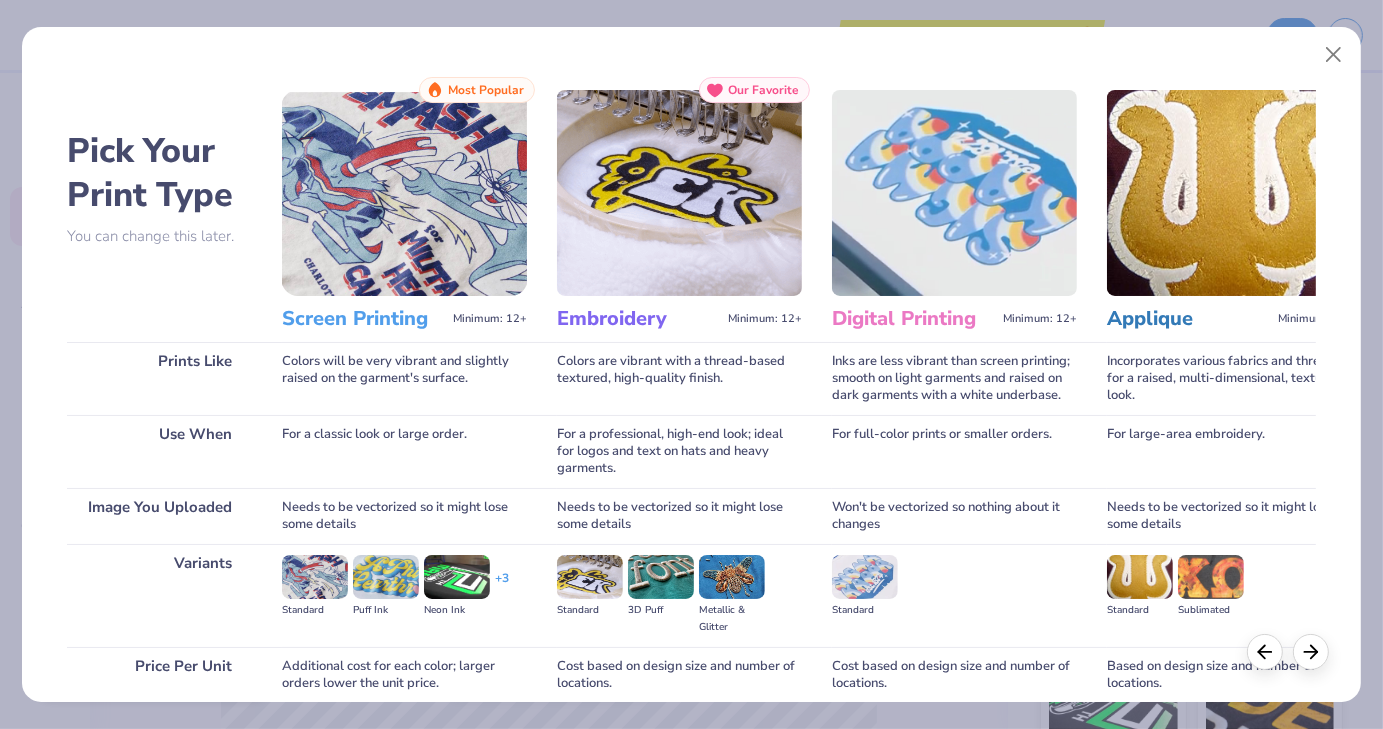click at bounding box center (404, 193) 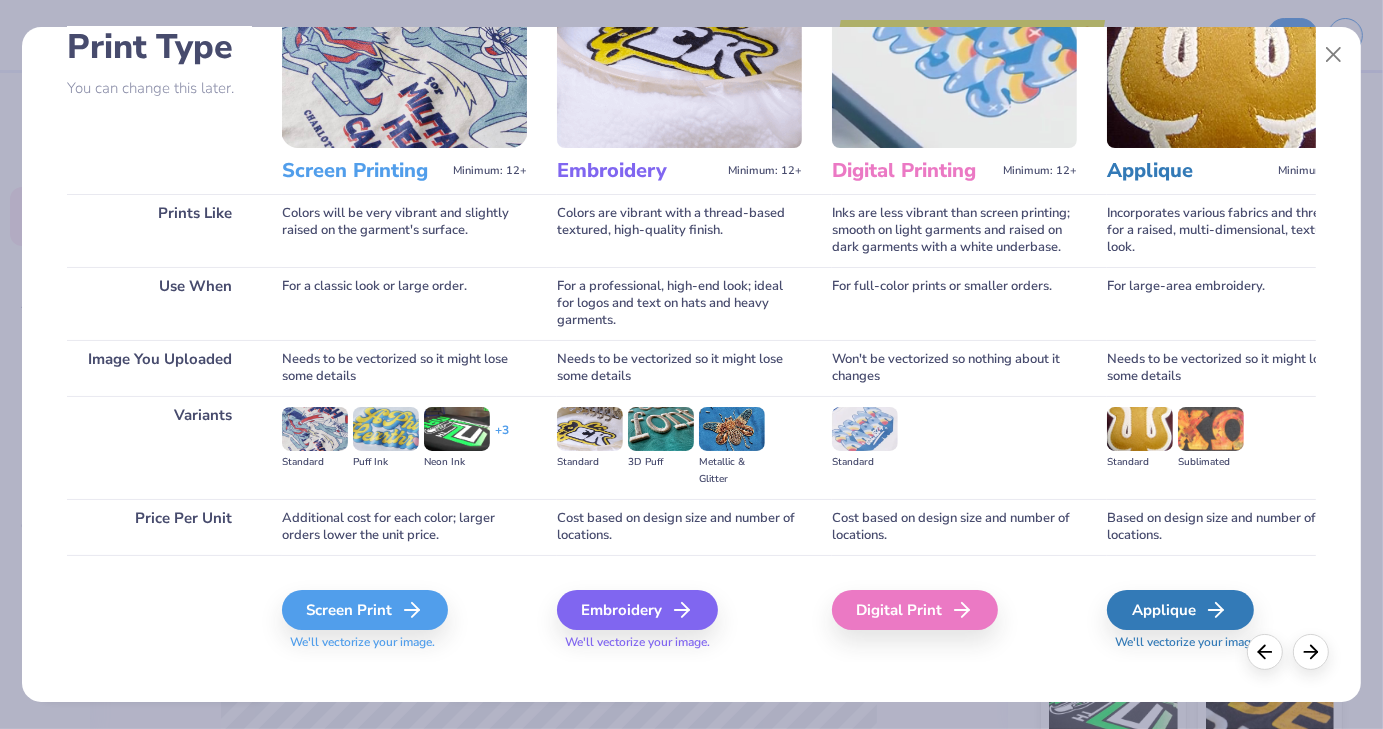 scroll, scrollTop: 168, scrollLeft: 0, axis: vertical 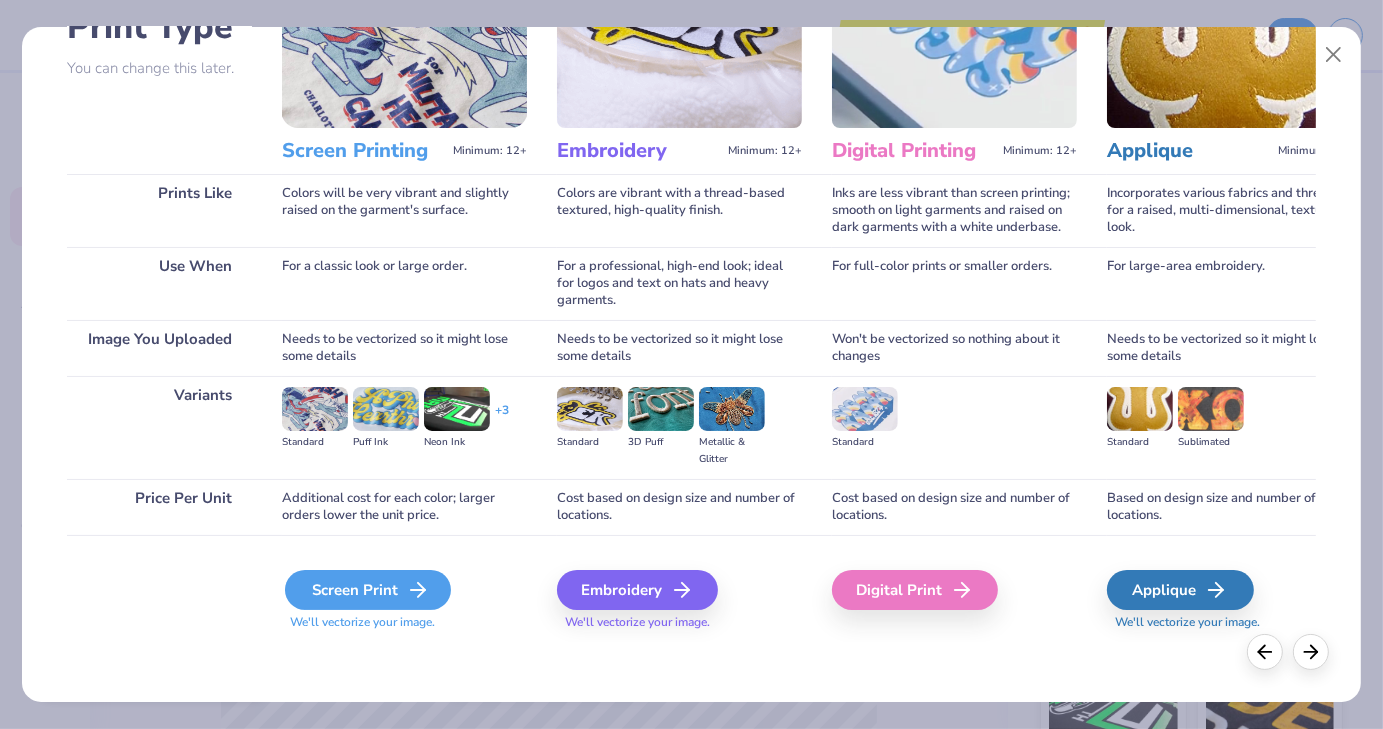 click on "Screen Print" at bounding box center [368, 590] 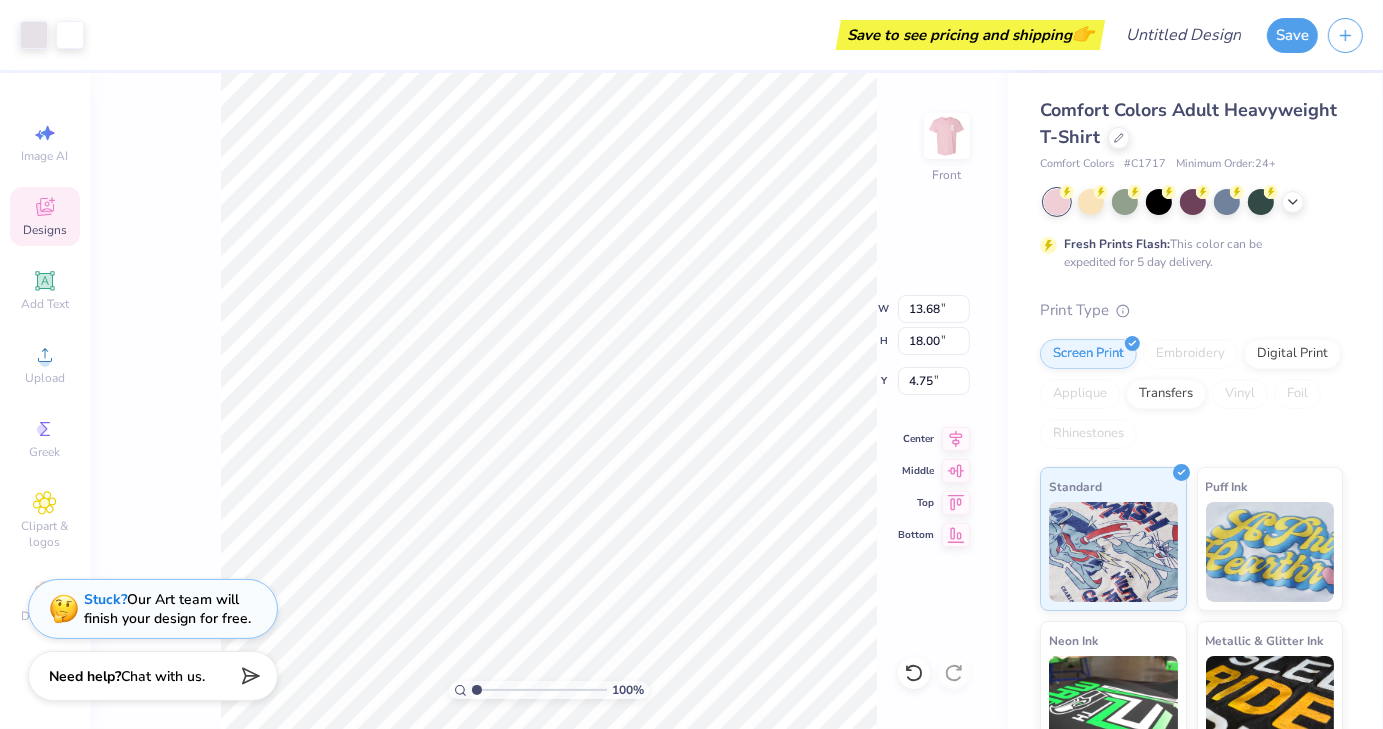 type on "12.88" 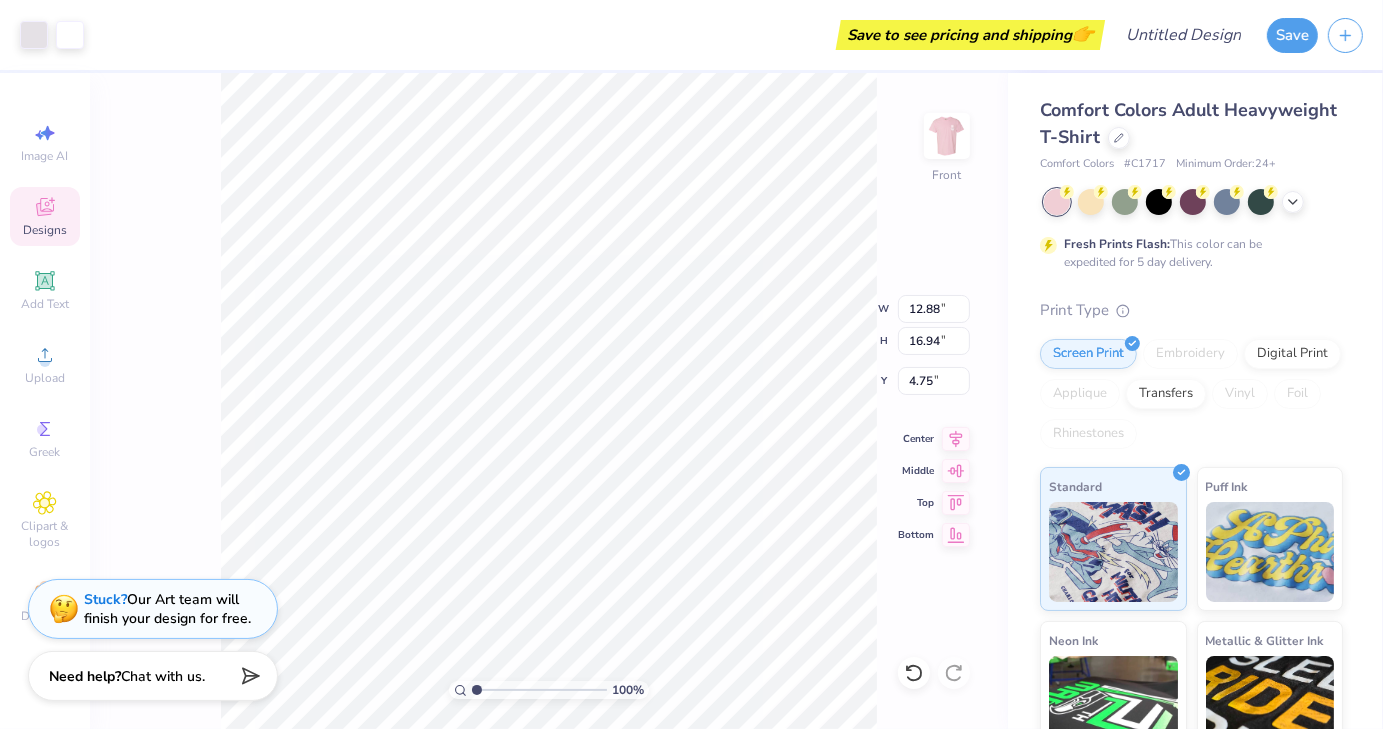 type on "4.41" 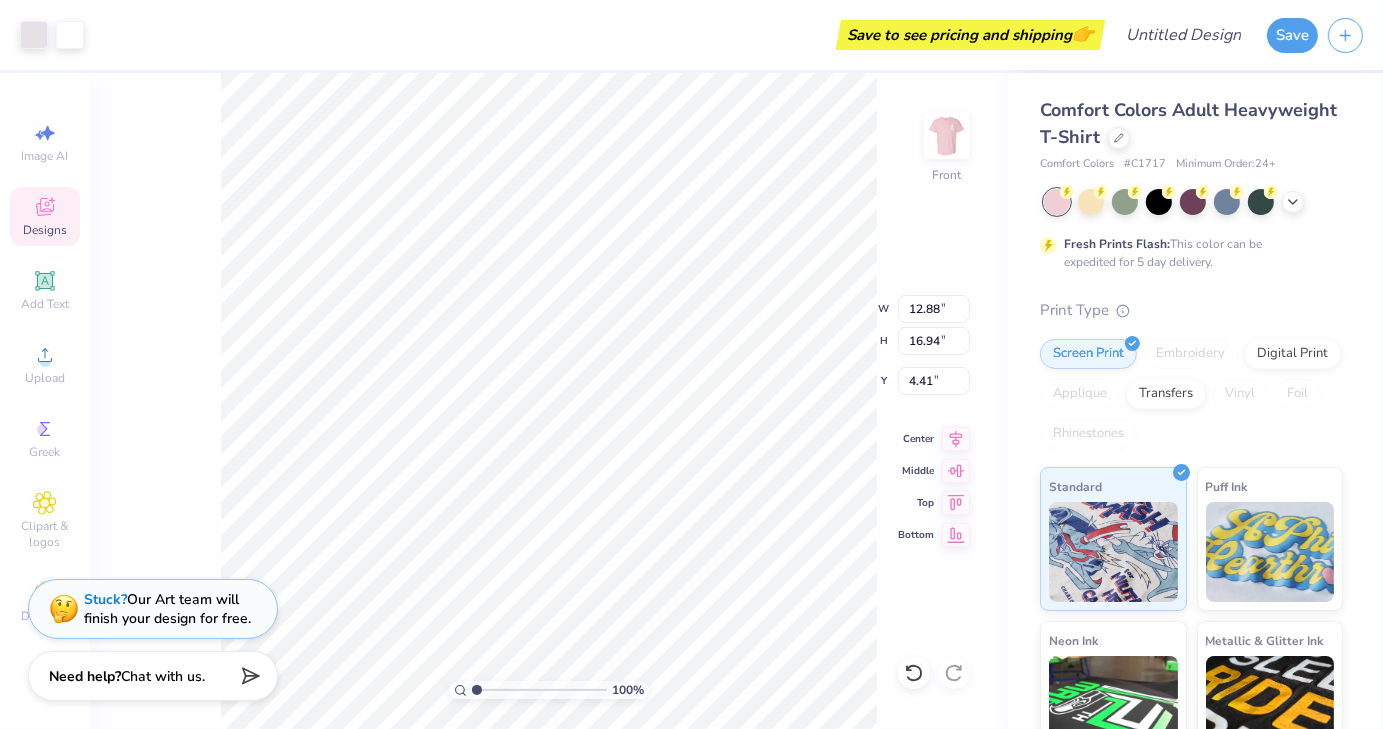 type on "3.00" 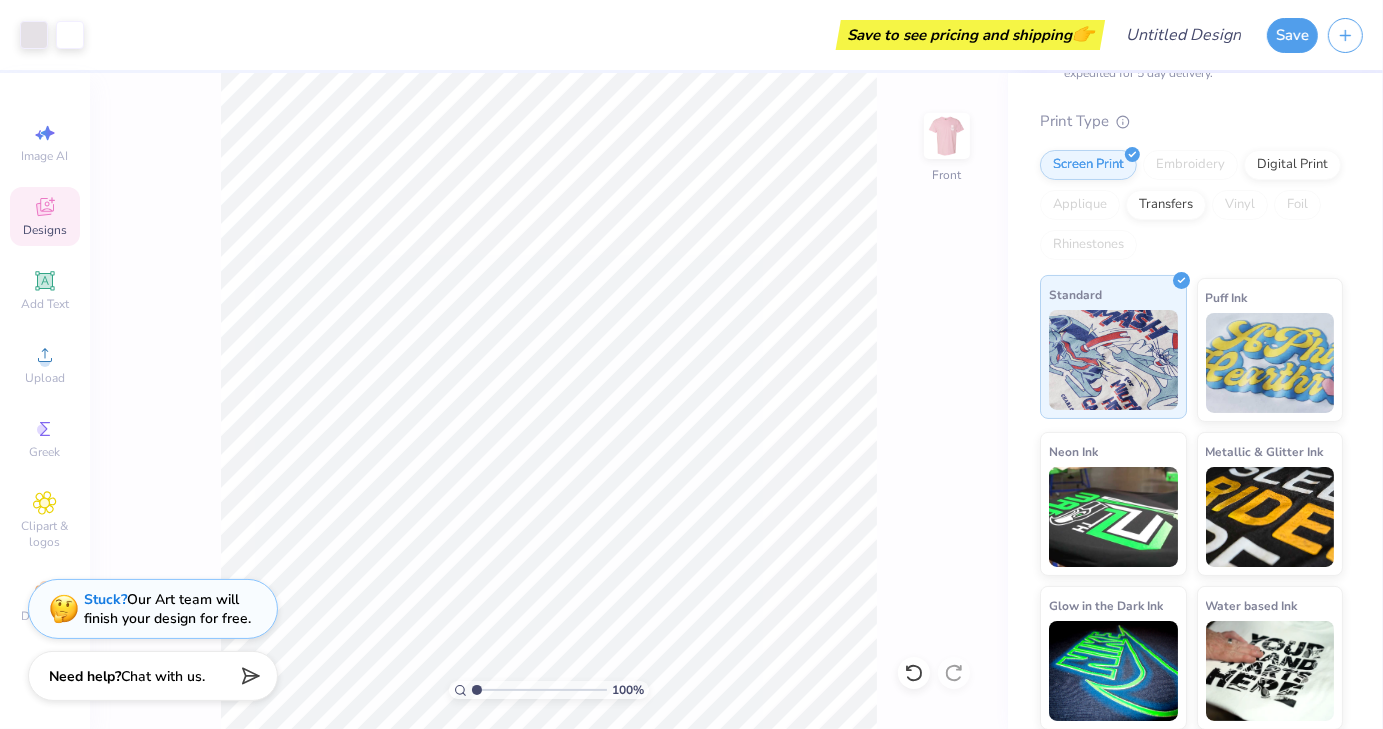 scroll, scrollTop: 0, scrollLeft: 0, axis: both 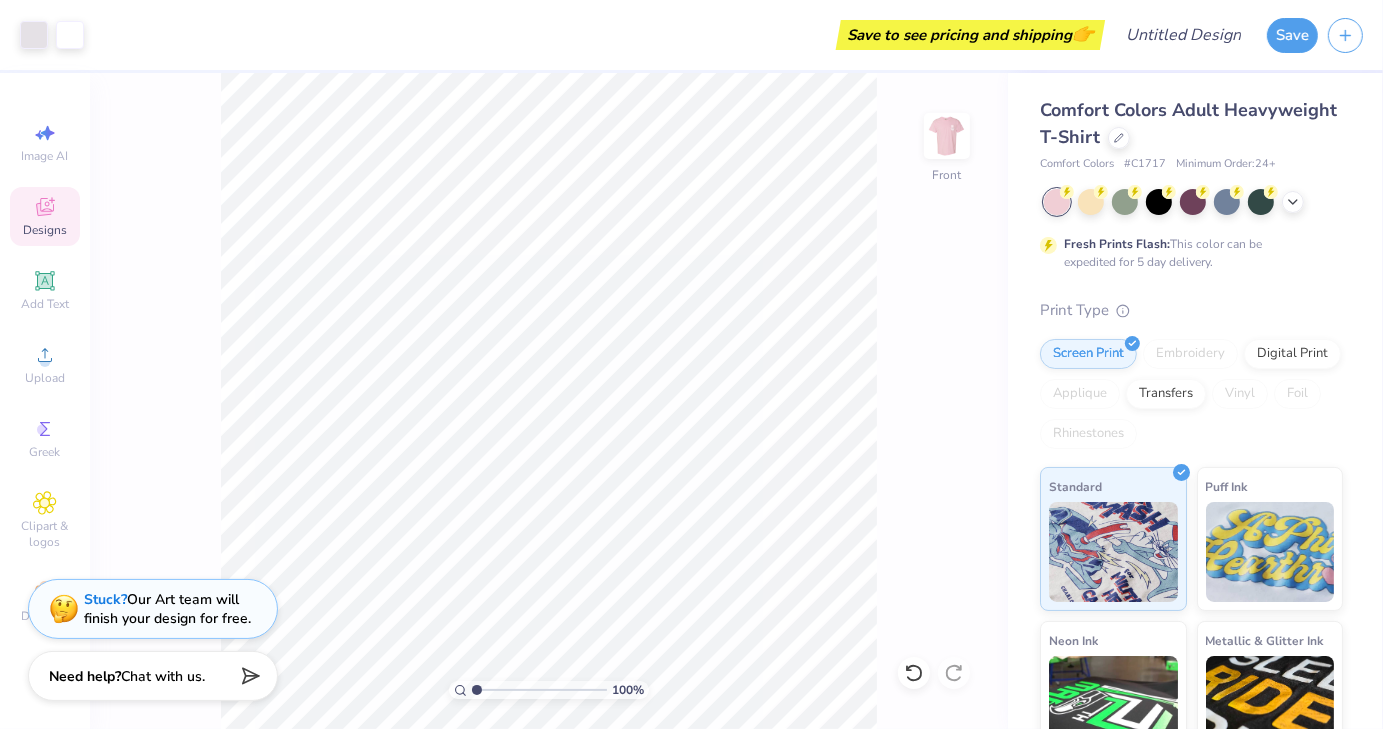 click on "Save to see pricing and shipping  👉" at bounding box center (970, 35) 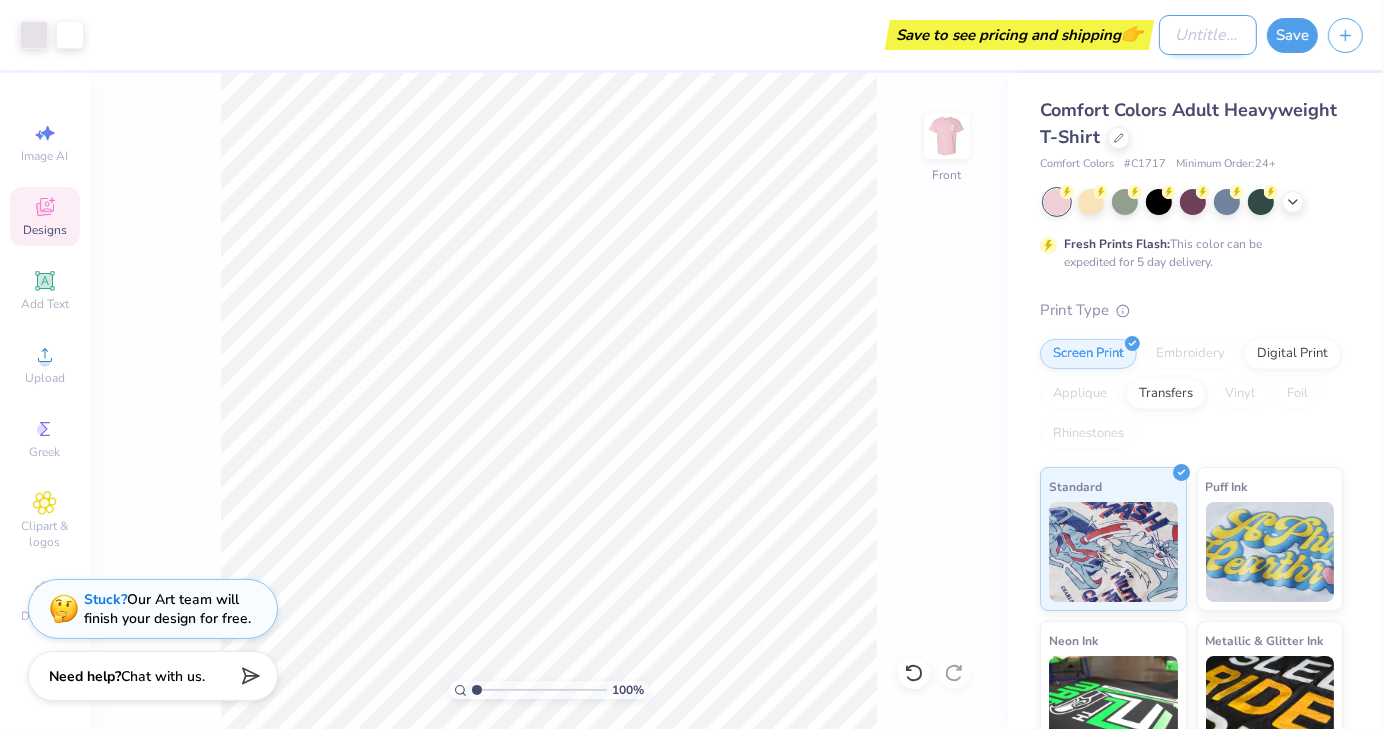 click on "Design Title" at bounding box center [1208, 35] 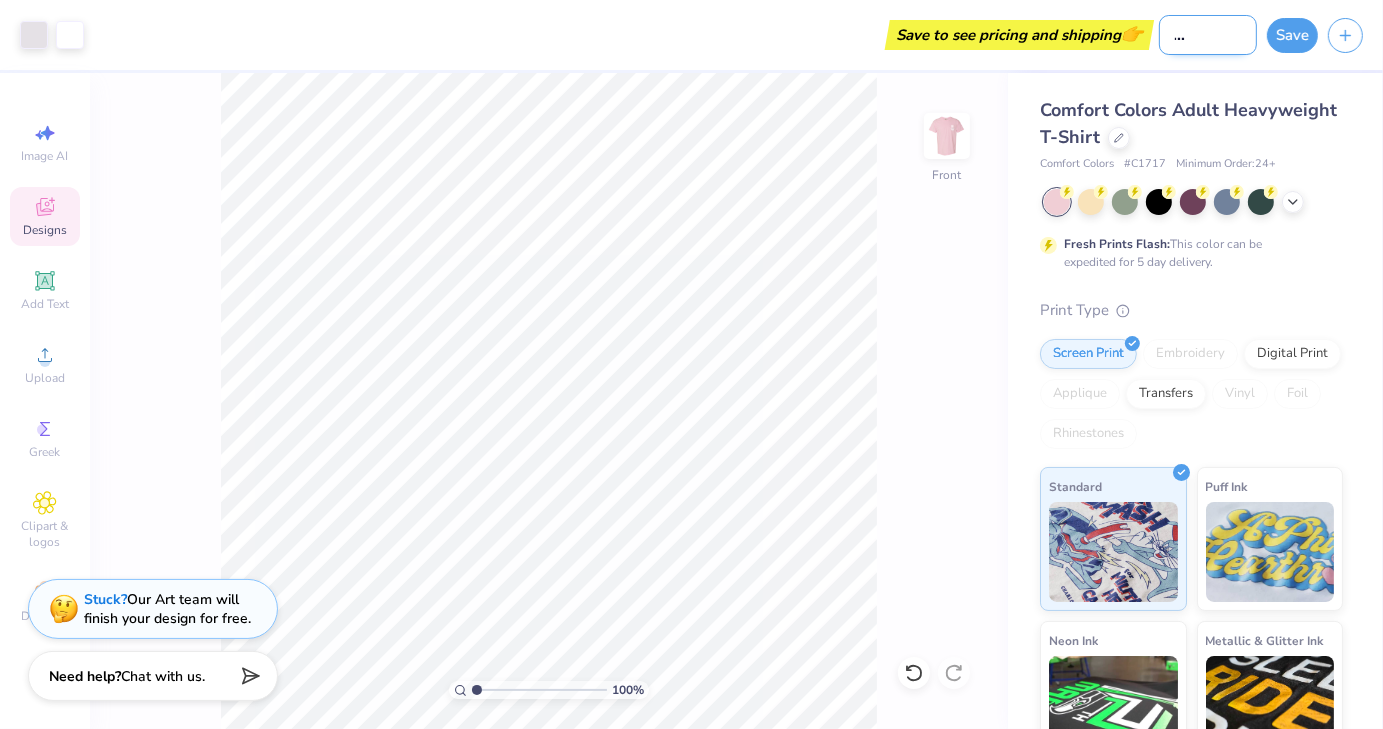 scroll, scrollTop: 0, scrollLeft: 51, axis: horizontal 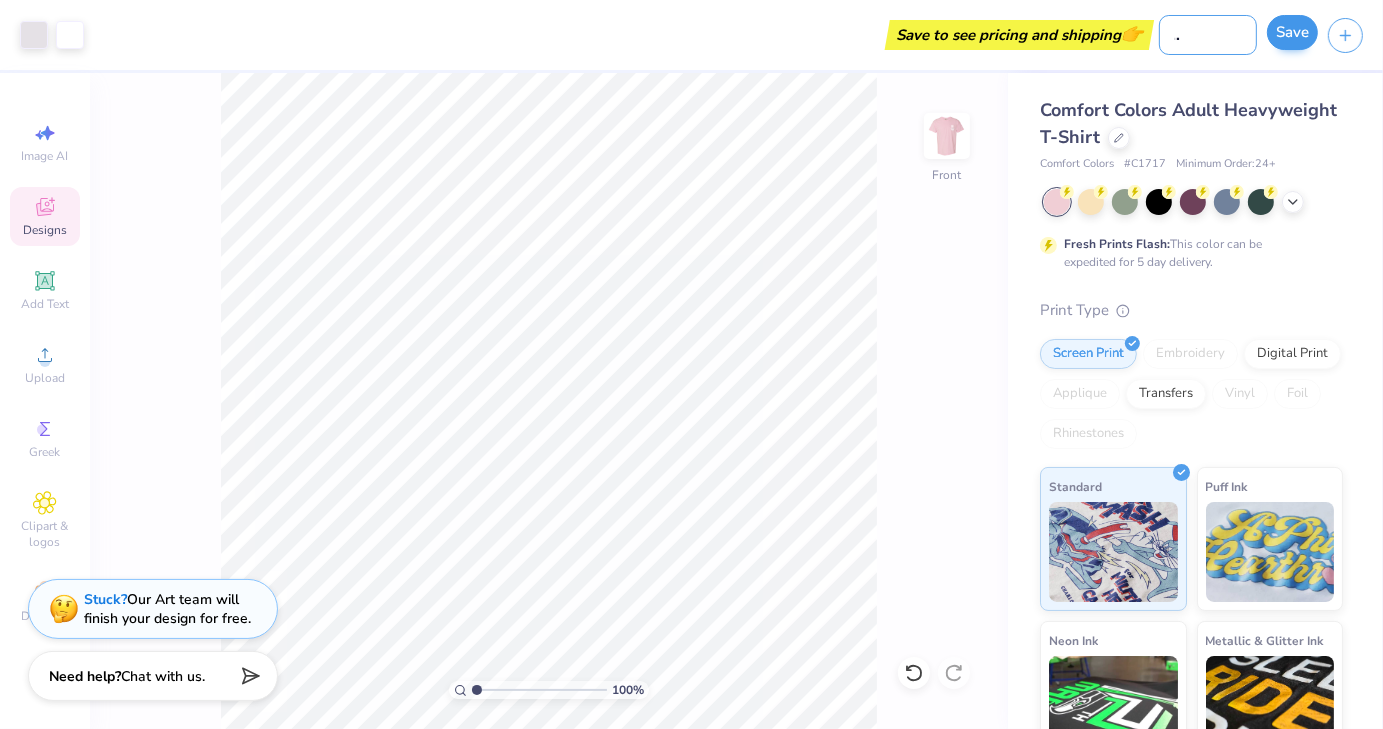 type on "Draft H4H Shirt" 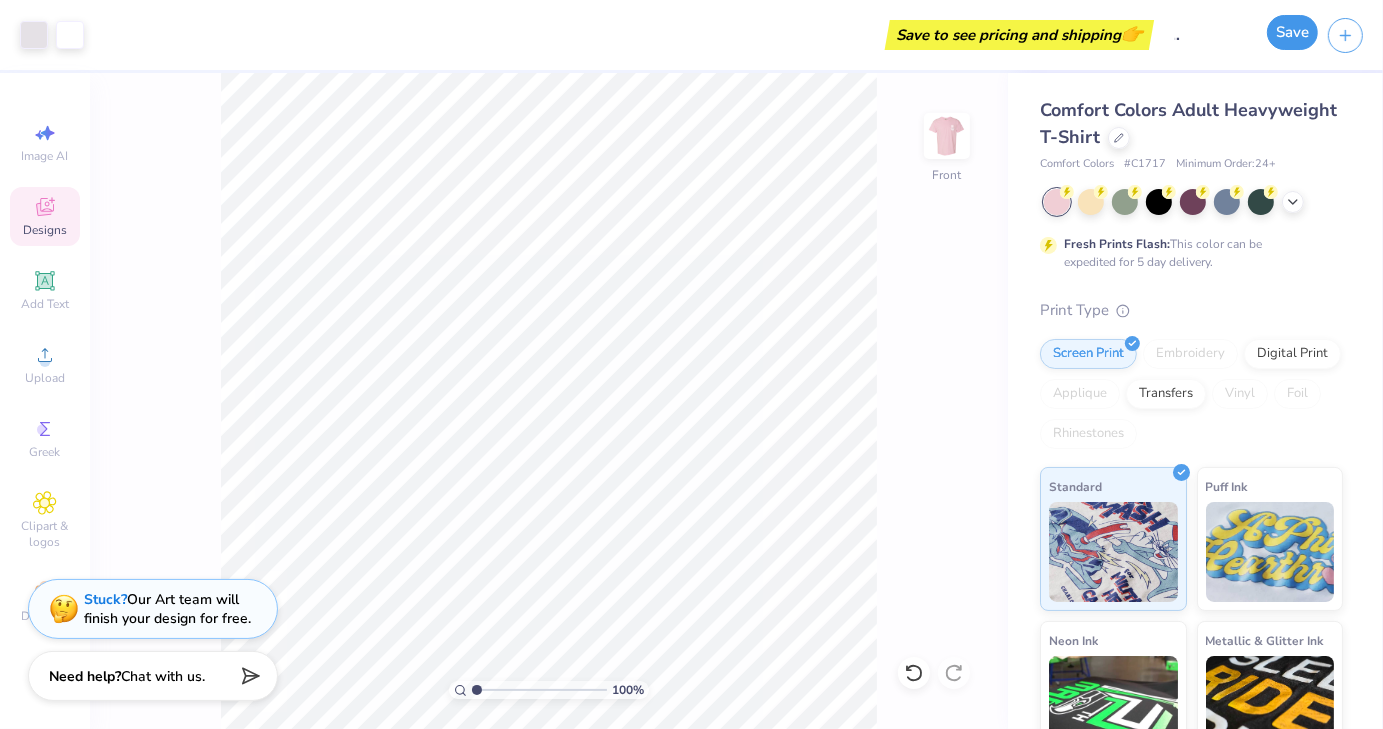 click on "Save" at bounding box center (1292, 32) 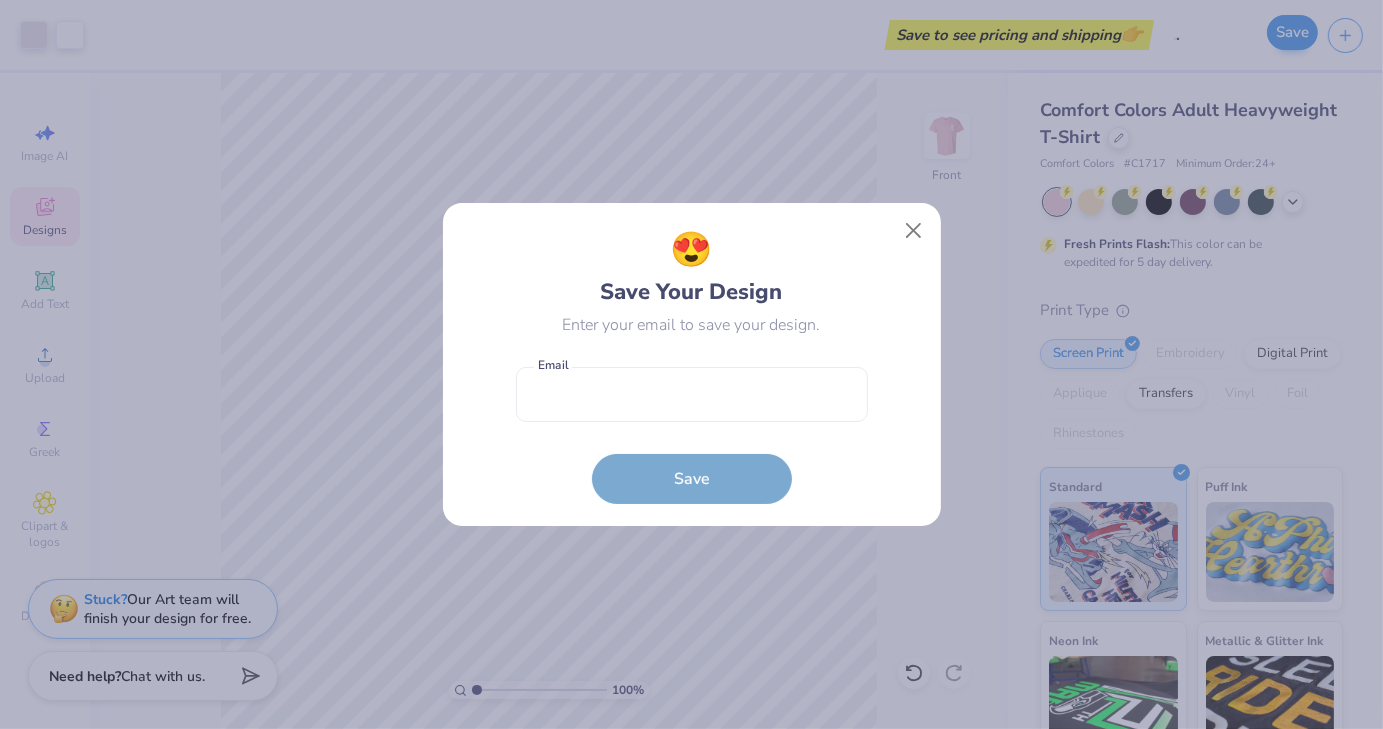 scroll, scrollTop: 0, scrollLeft: 0, axis: both 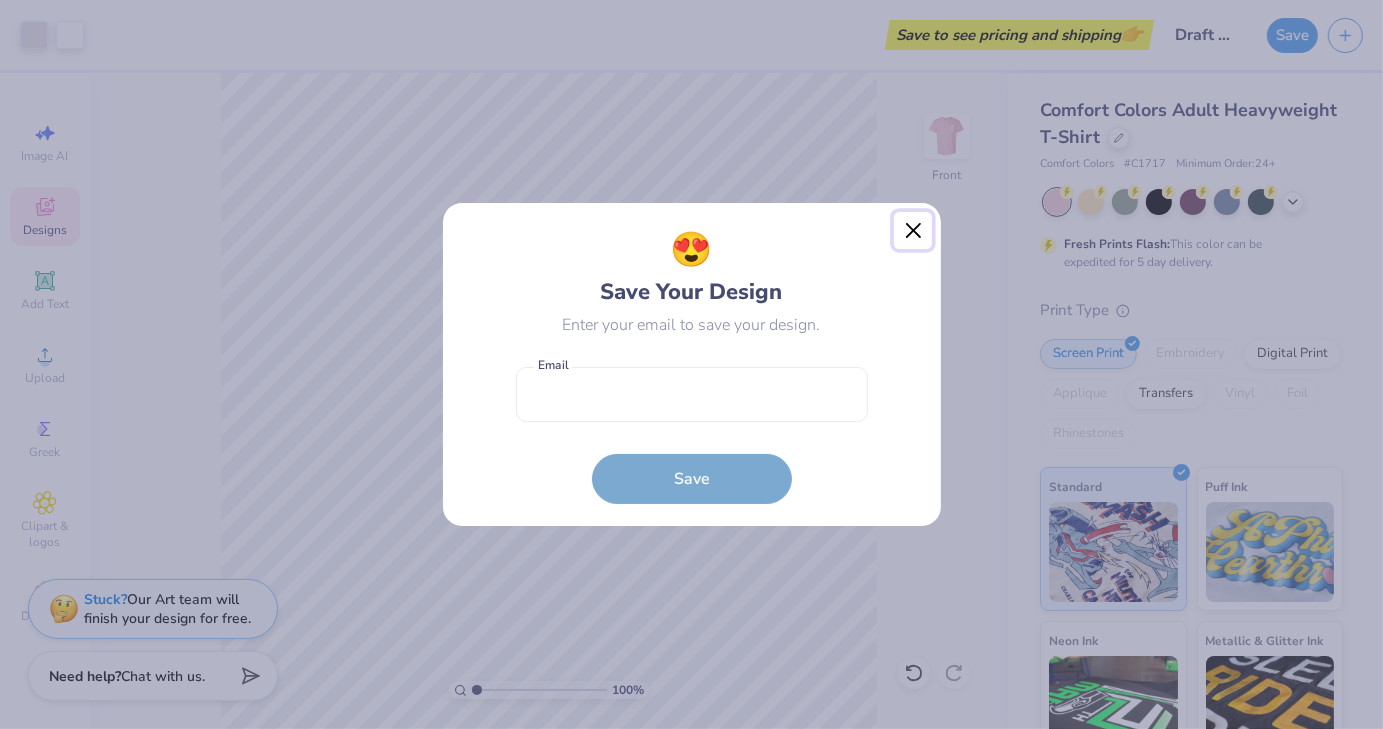 click at bounding box center [913, 231] 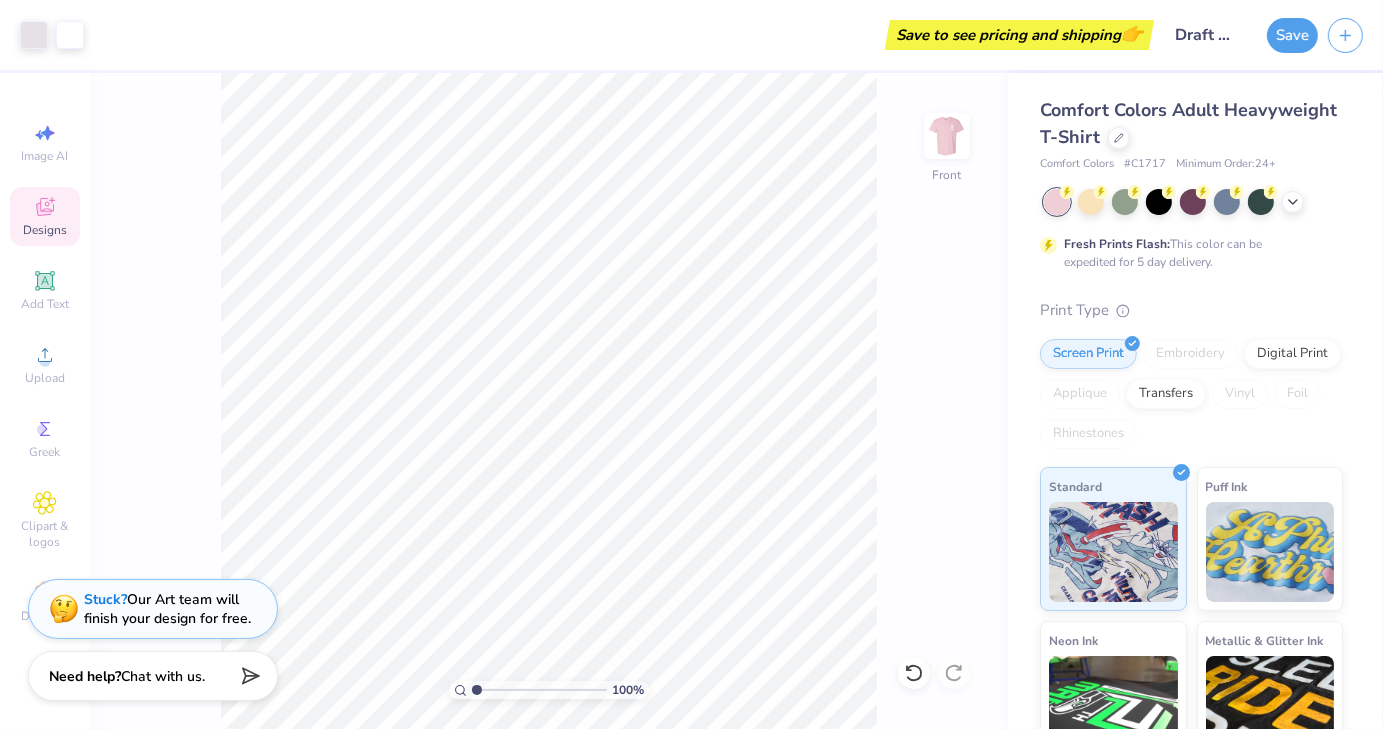 click on "Save to see pricing and shipping  👉" at bounding box center (1019, 35) 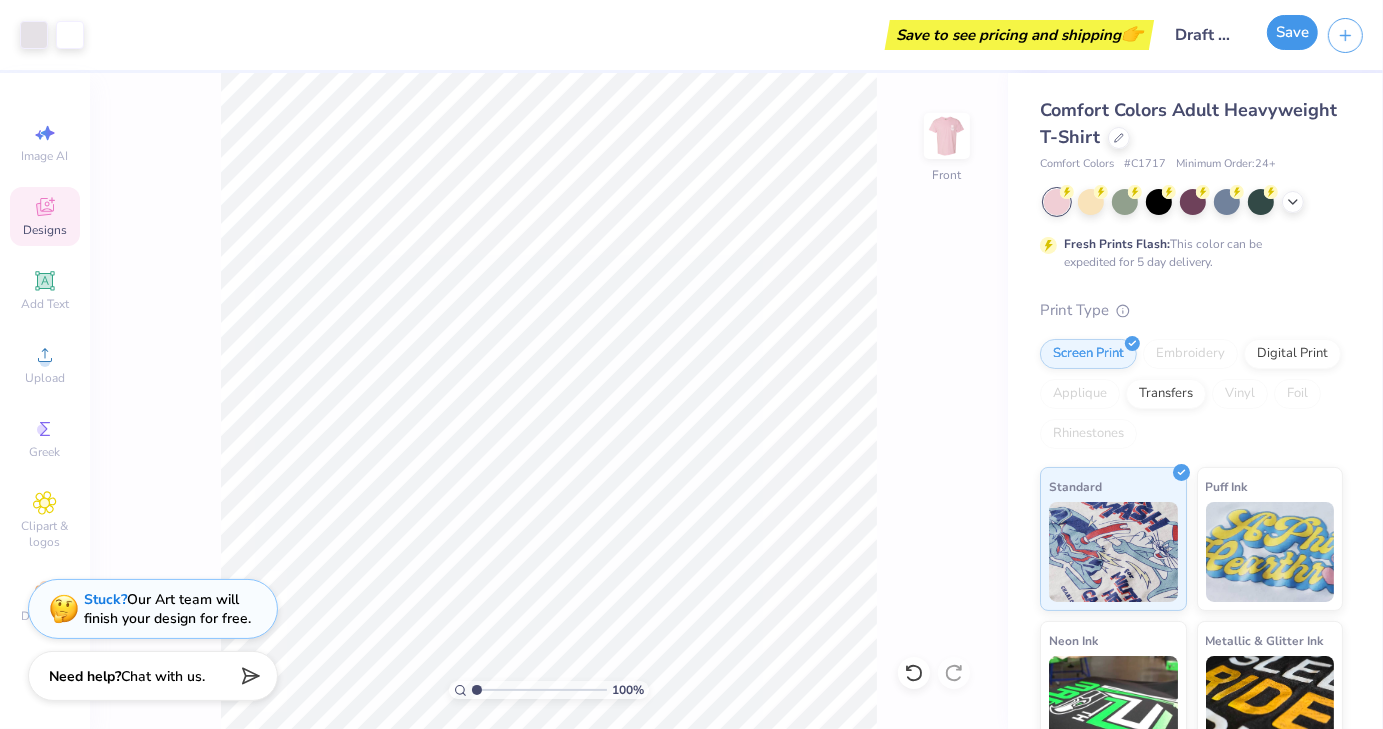click on "Save" at bounding box center (1292, 32) 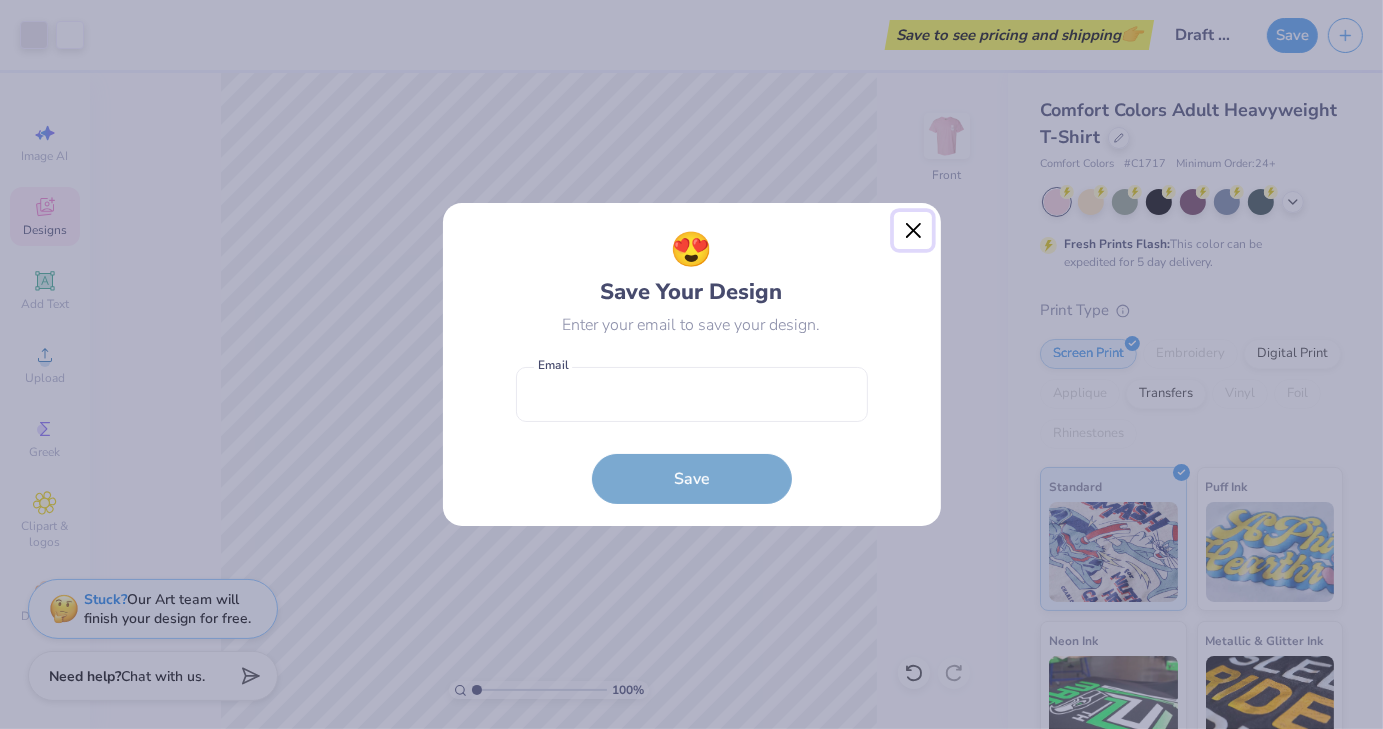 click at bounding box center [913, 231] 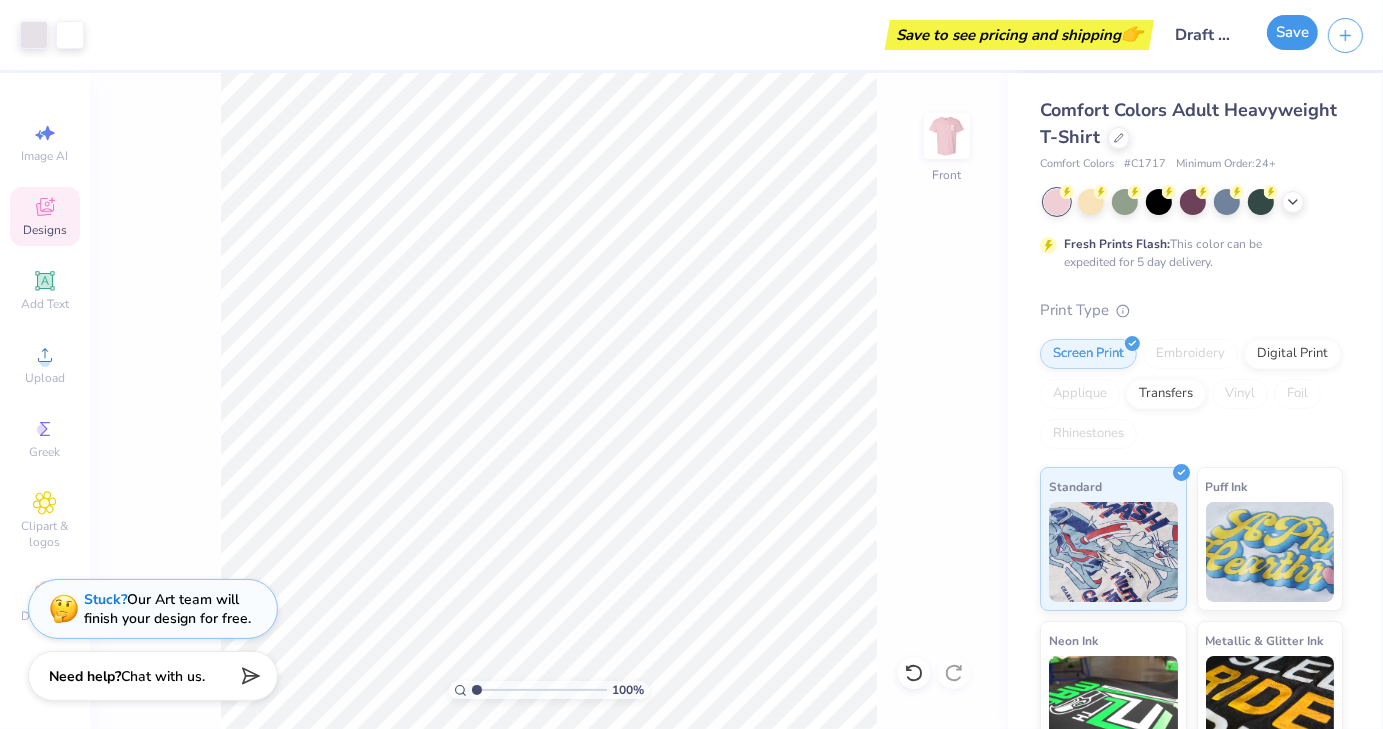 click on "Save" at bounding box center [1292, 32] 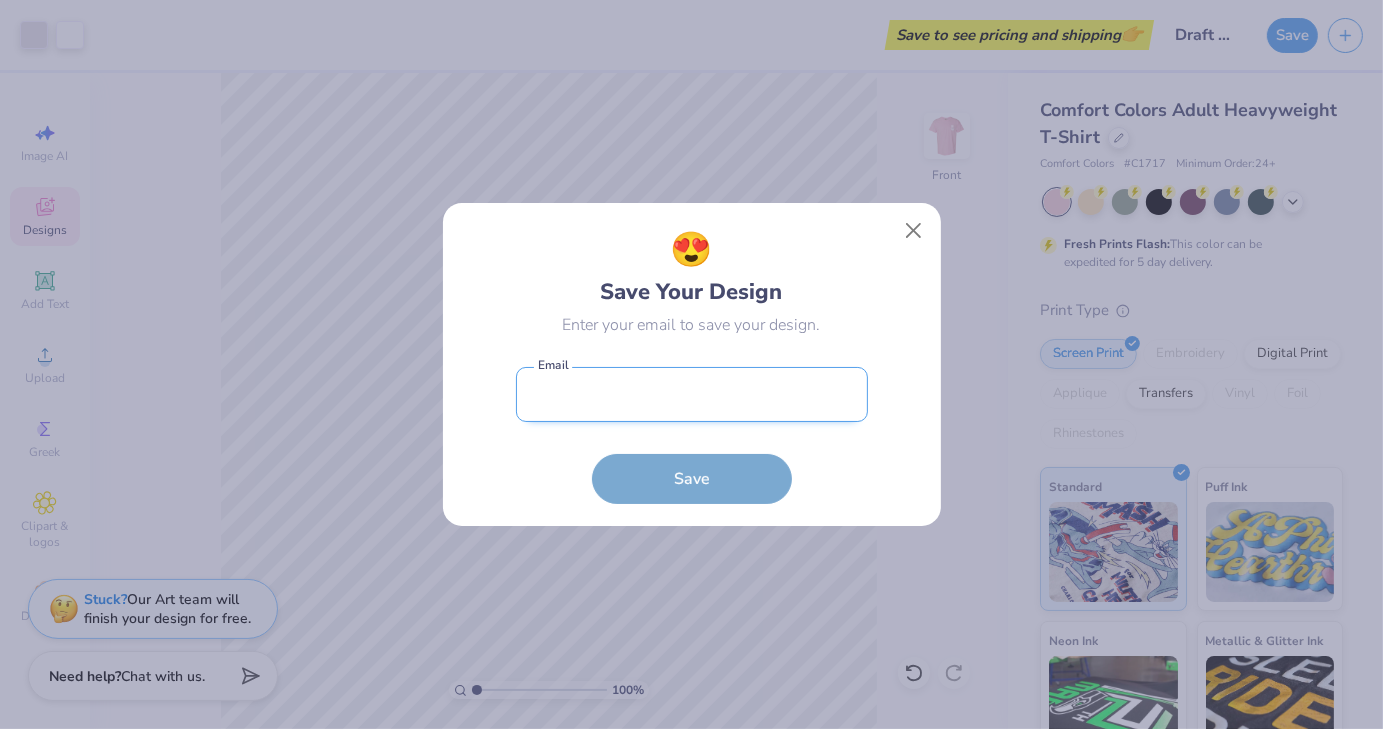 click at bounding box center (692, 394) 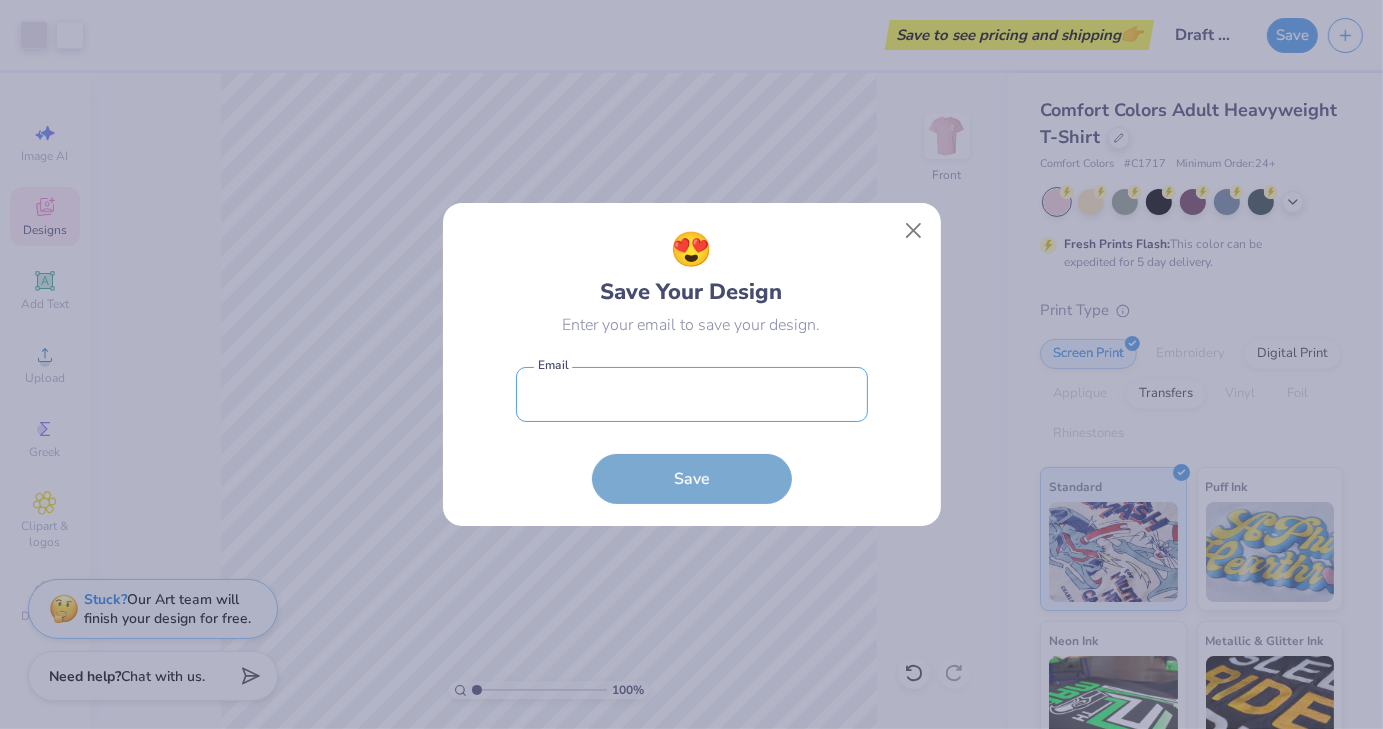 type on "[EMAIL]" 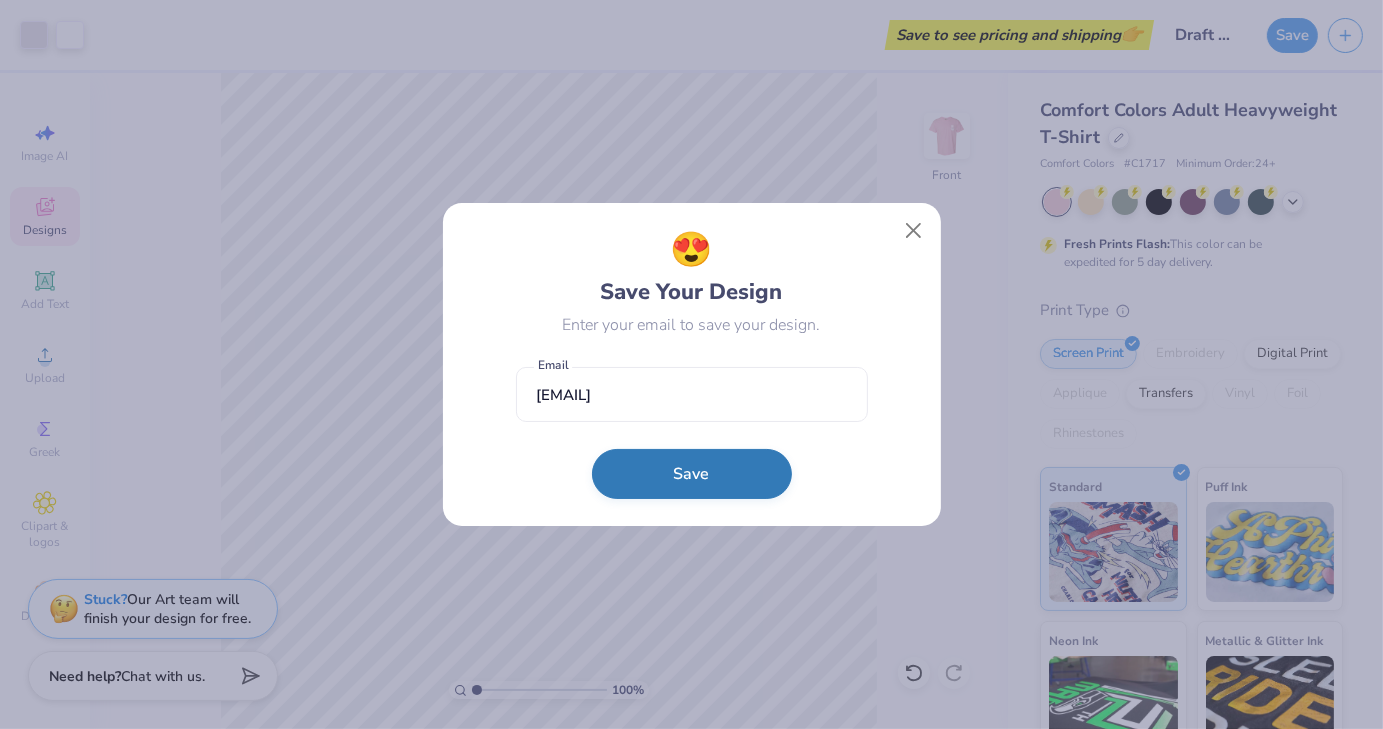 click on "Save" at bounding box center [692, 474] 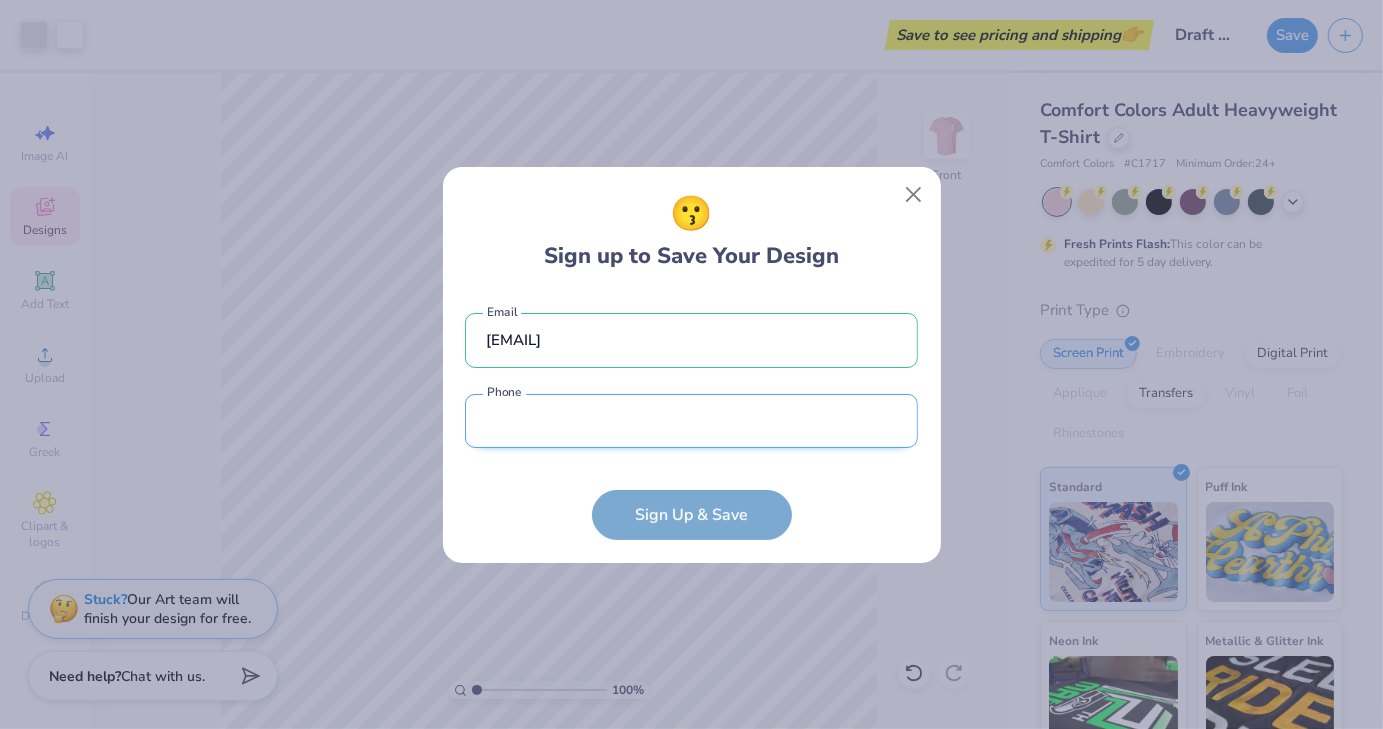 click at bounding box center (691, 421) 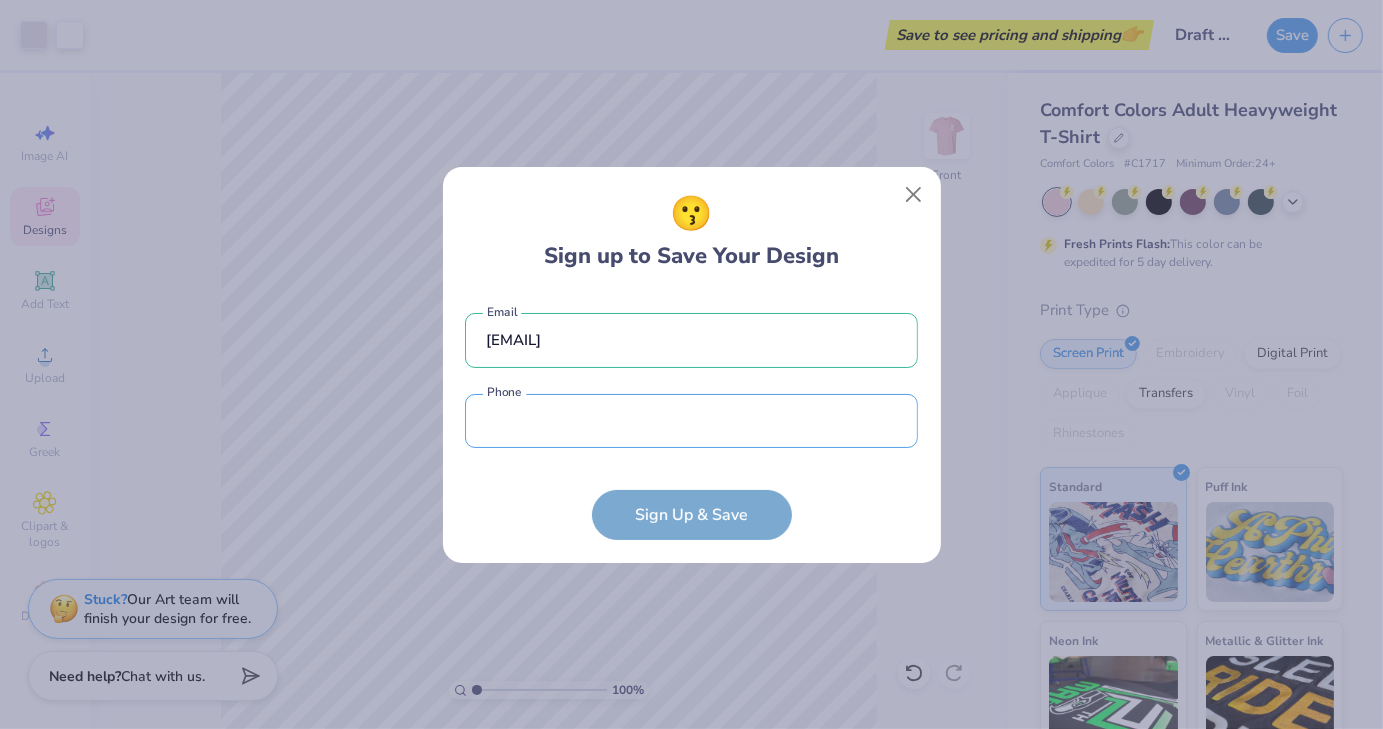 type on "([PHONE])" 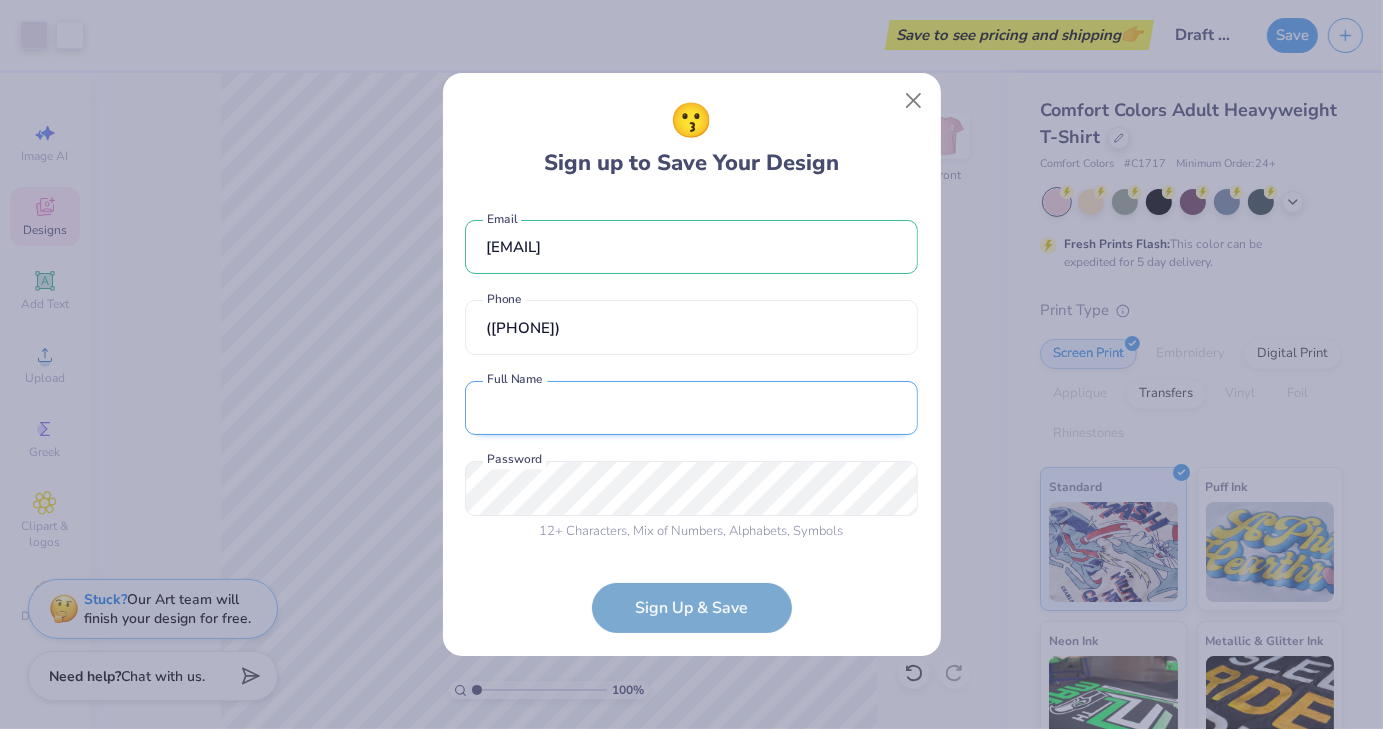 click at bounding box center [691, 408] 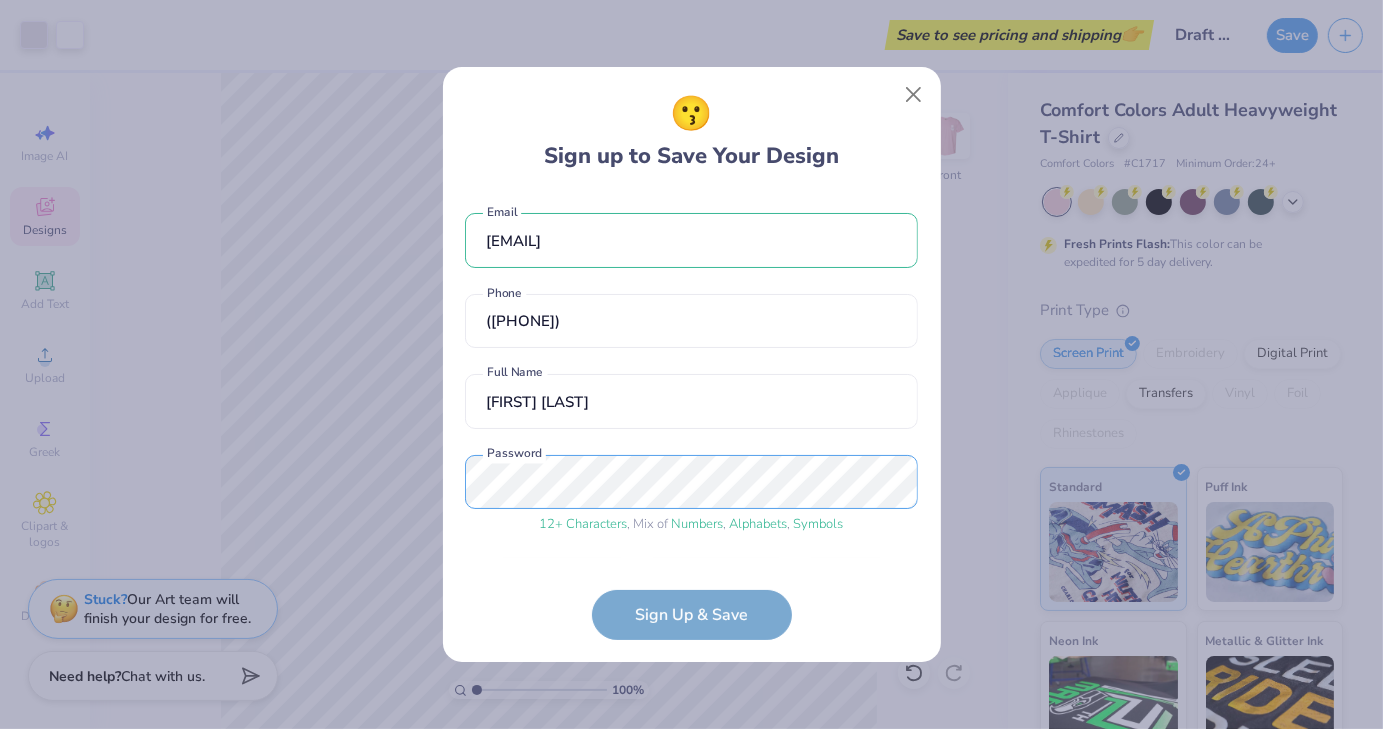 scroll, scrollTop: 62, scrollLeft: 0, axis: vertical 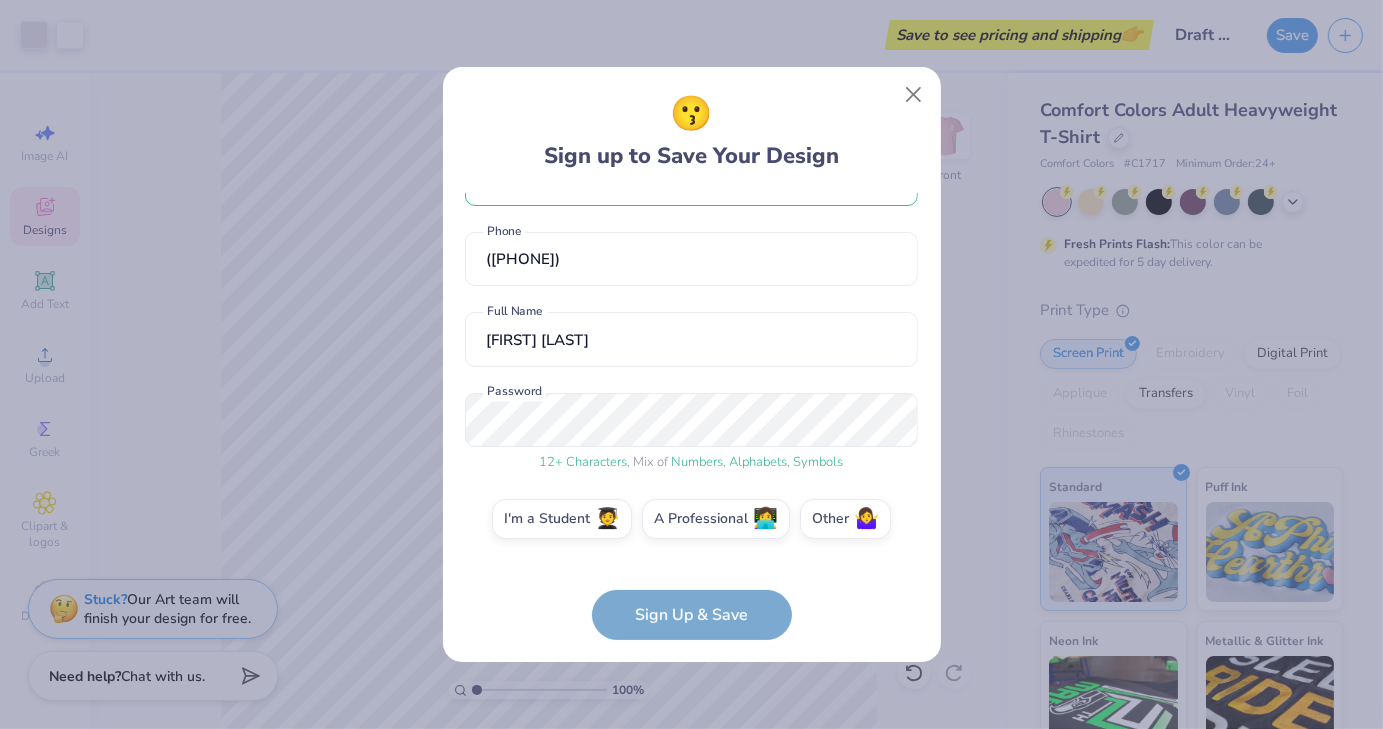 click on "[EMAIL] Email ([PHONE]) Phone [FIRST] [LAST] Full Name 12 + Characters , Mix of   Numbers ,   Alphabets ,   Symbols Password I'm a Student 🧑‍🎓 A Professional 👩‍💻 Other 🤷‍♀️ Sign Up & Save" at bounding box center [691, 416] 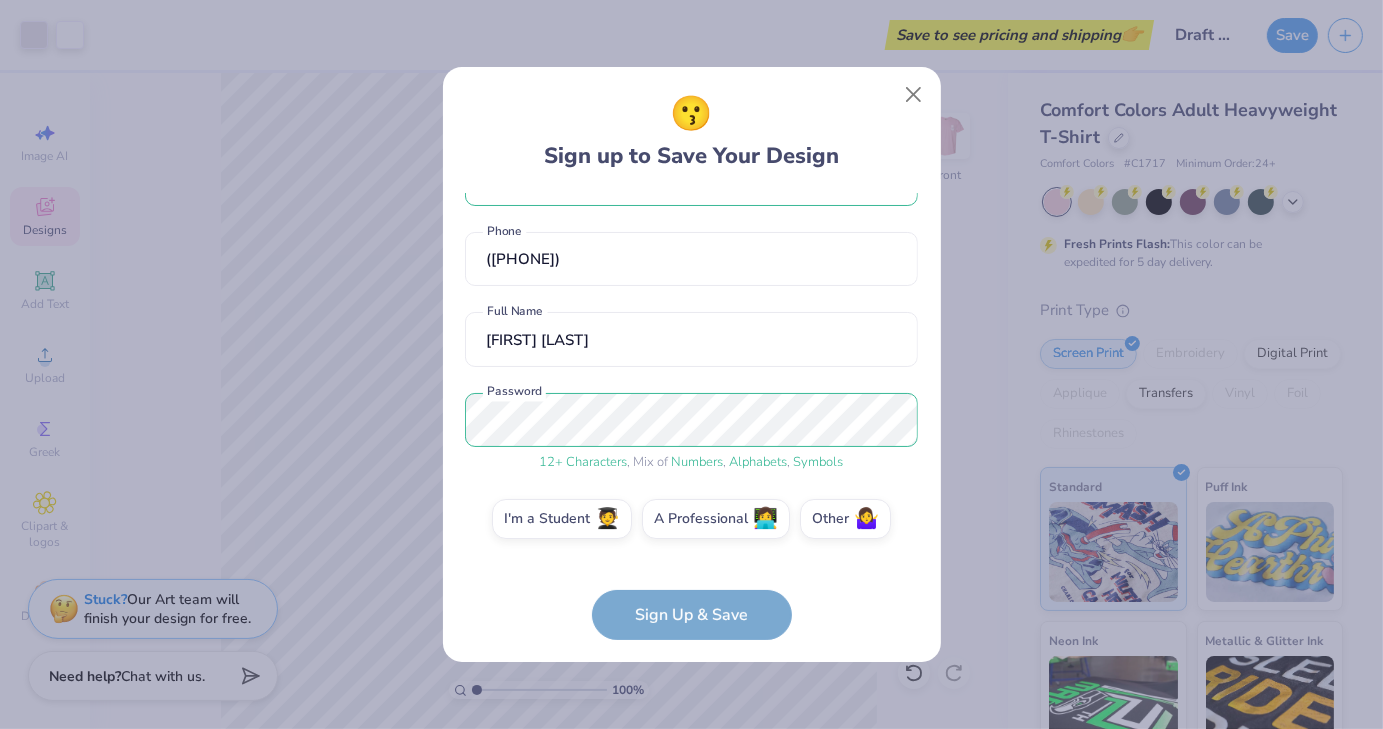 click on "[EMAIL] Email ([PHONE]) Phone [FIRST] [LAST] Full Name 12 + Characters , Mix of   Numbers ,   Alphabets ,   Symbols Password I'm a Student 🧑‍🎓 A Professional 👩‍💻 Other 🤷‍♀️ Sign Up & Save" at bounding box center [691, 416] 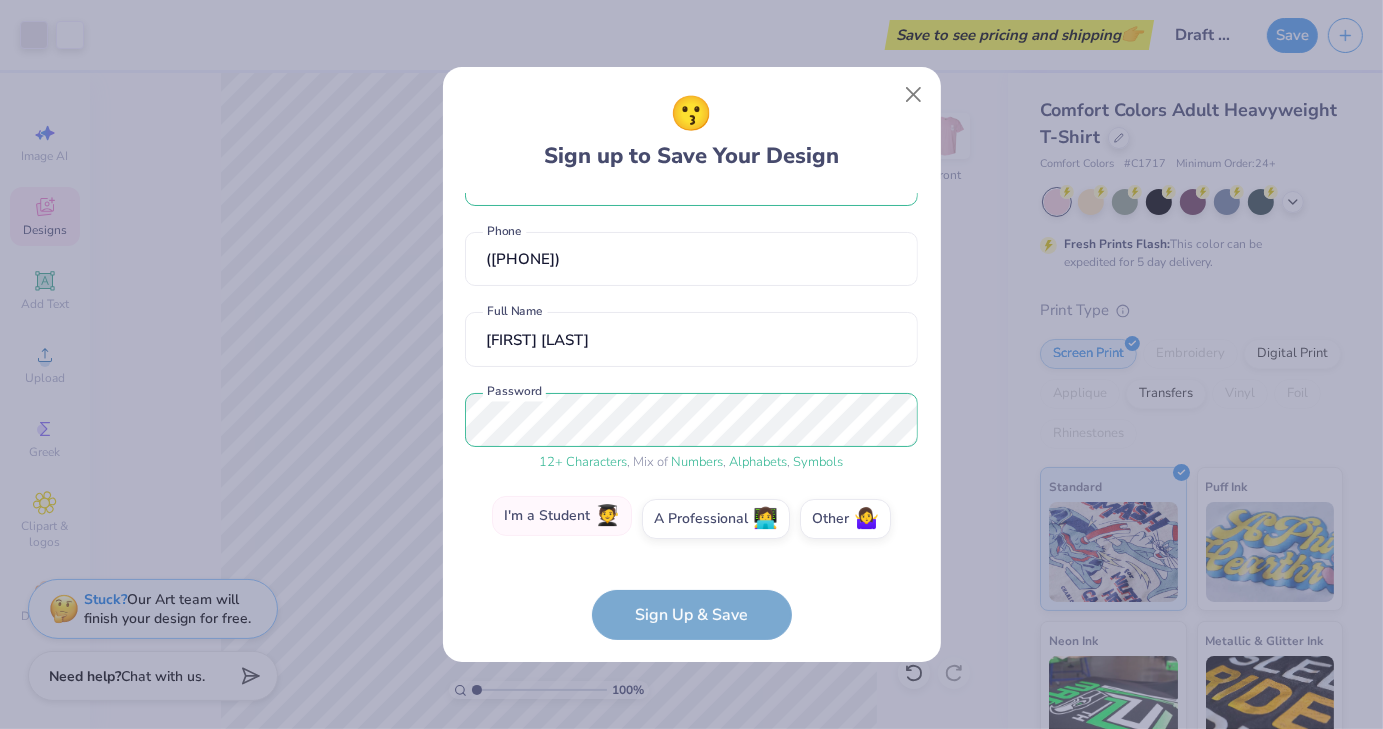 click on "I'm a Student 🧑‍🎓" at bounding box center [562, 516] 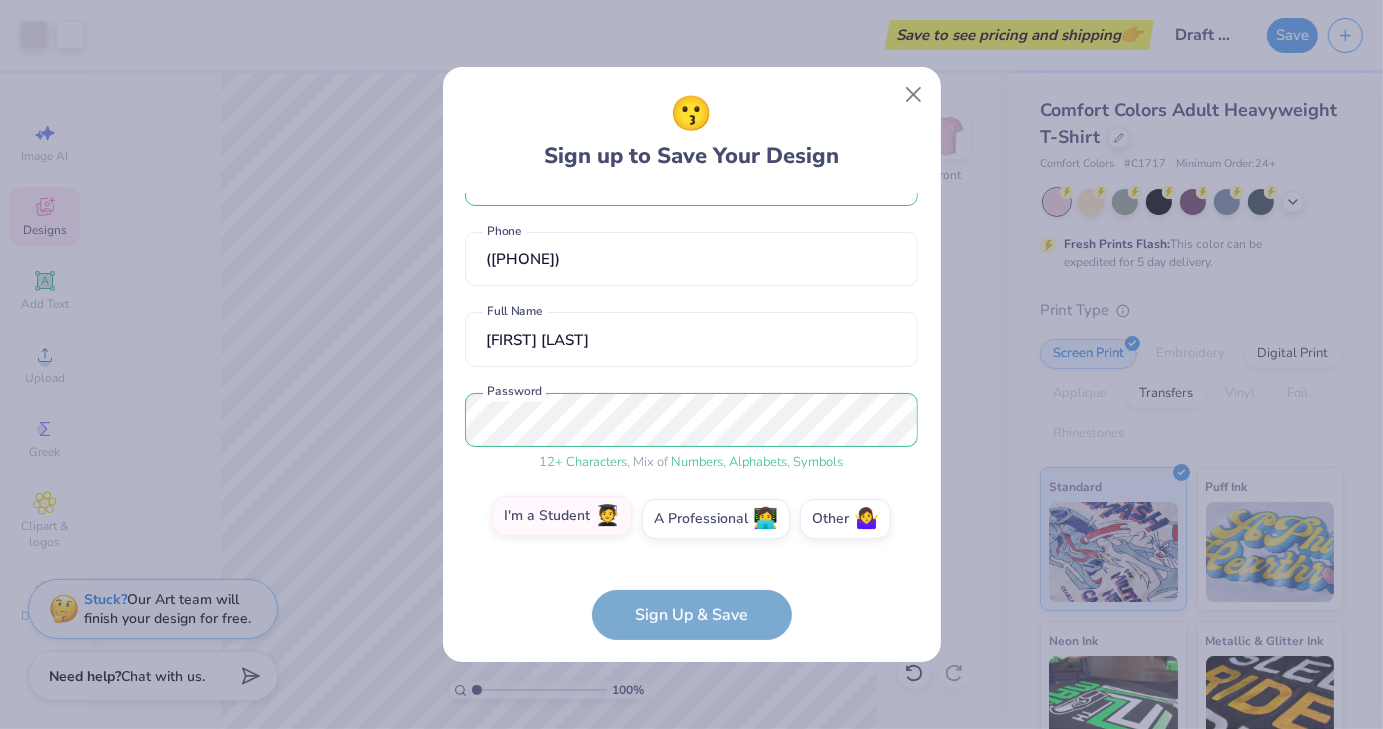 click on "I'm a Student 🧑‍🎓" at bounding box center [691, 585] 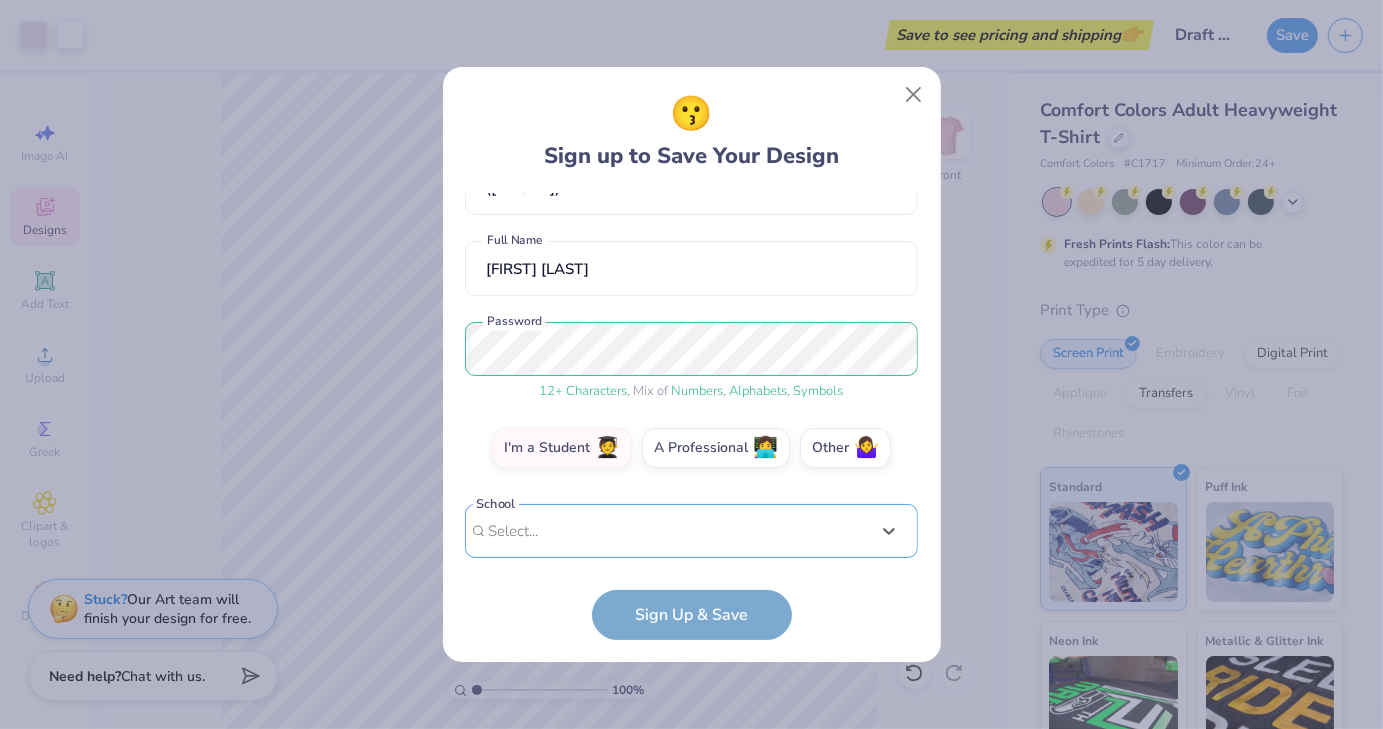 click on "option  focused, 9 of 15. 15 results available. Use Up and Down to choose options, press Enter to select the currently focused option, press Escape to exit the menu, press Tab to select the option and exit the menu. Select... Abilene Christian University Adams State University Adelphi University Adrian College Adventist University of Health Sciences Agnes Scott College Al Akhawayn University Alabama A&M University Alabama State University Alaska Bible College Alaska Pacific University Albany College of Pharmacy and Health Sciences Albany State University Albertus Magnus College Albion College" at bounding box center [691, 686] 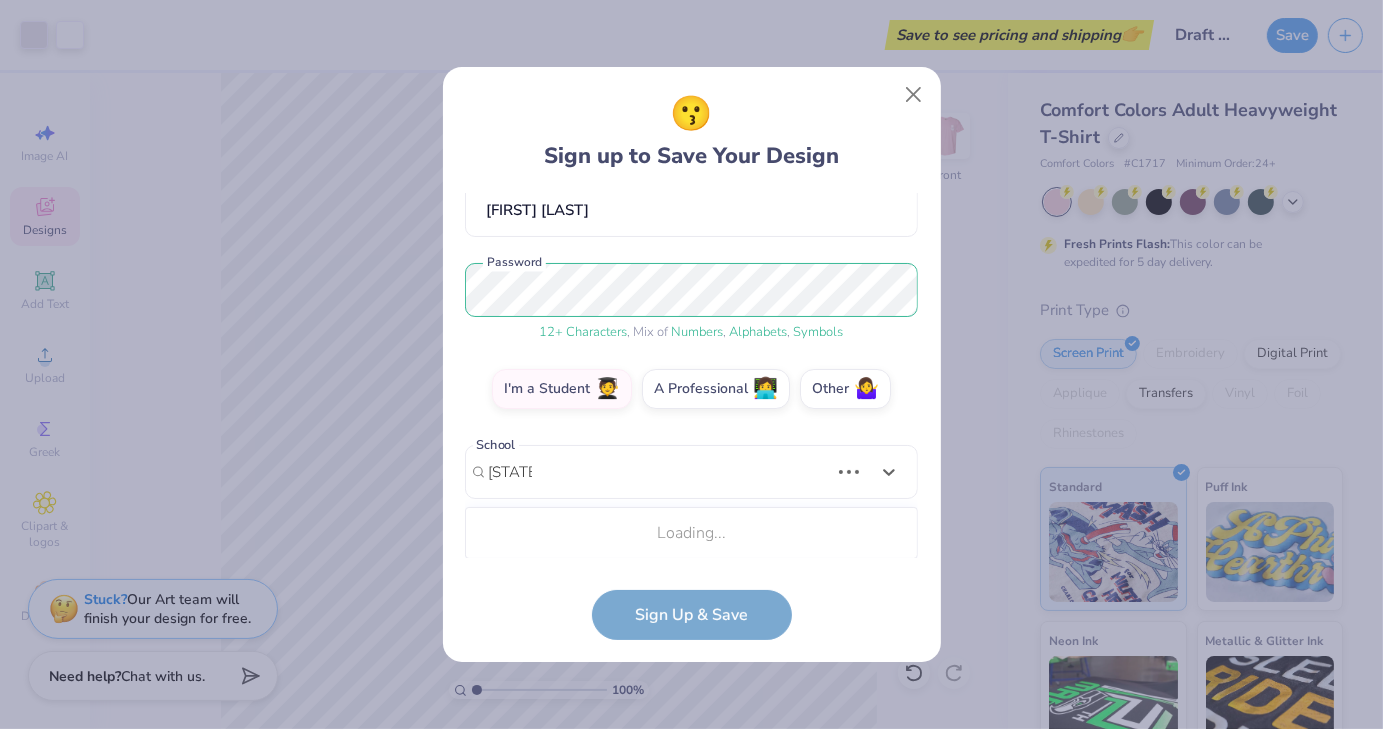 scroll, scrollTop: 443, scrollLeft: 0, axis: vertical 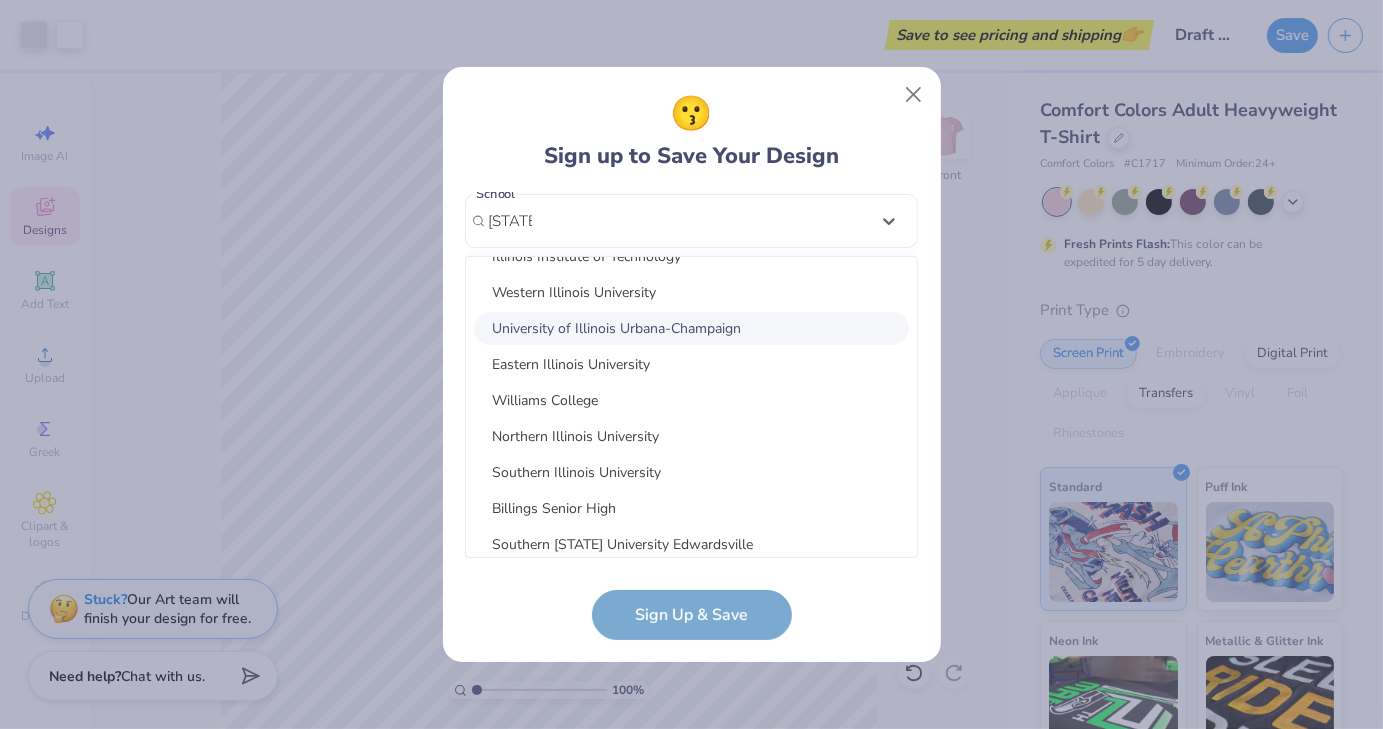 click on "University of Illinois Urbana-Champaign" at bounding box center [691, 328] 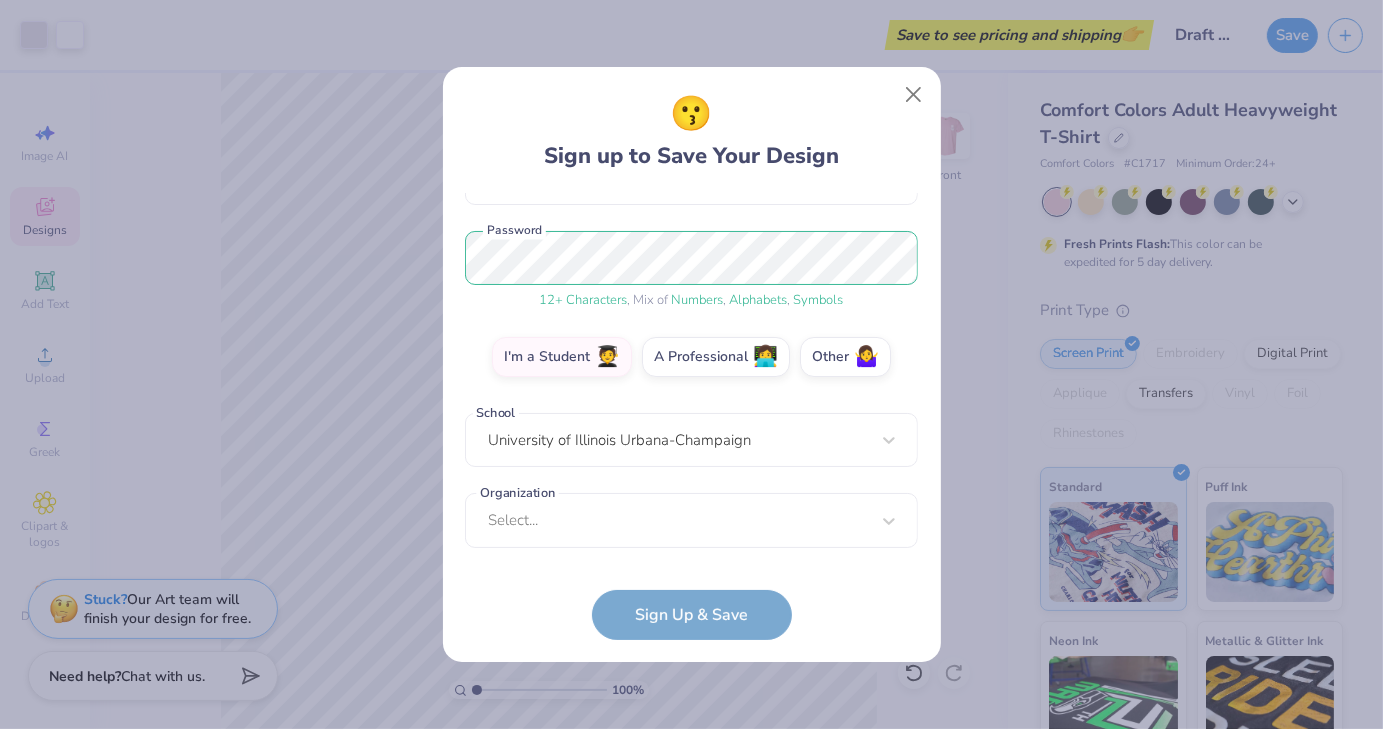 scroll, scrollTop: 223, scrollLeft: 0, axis: vertical 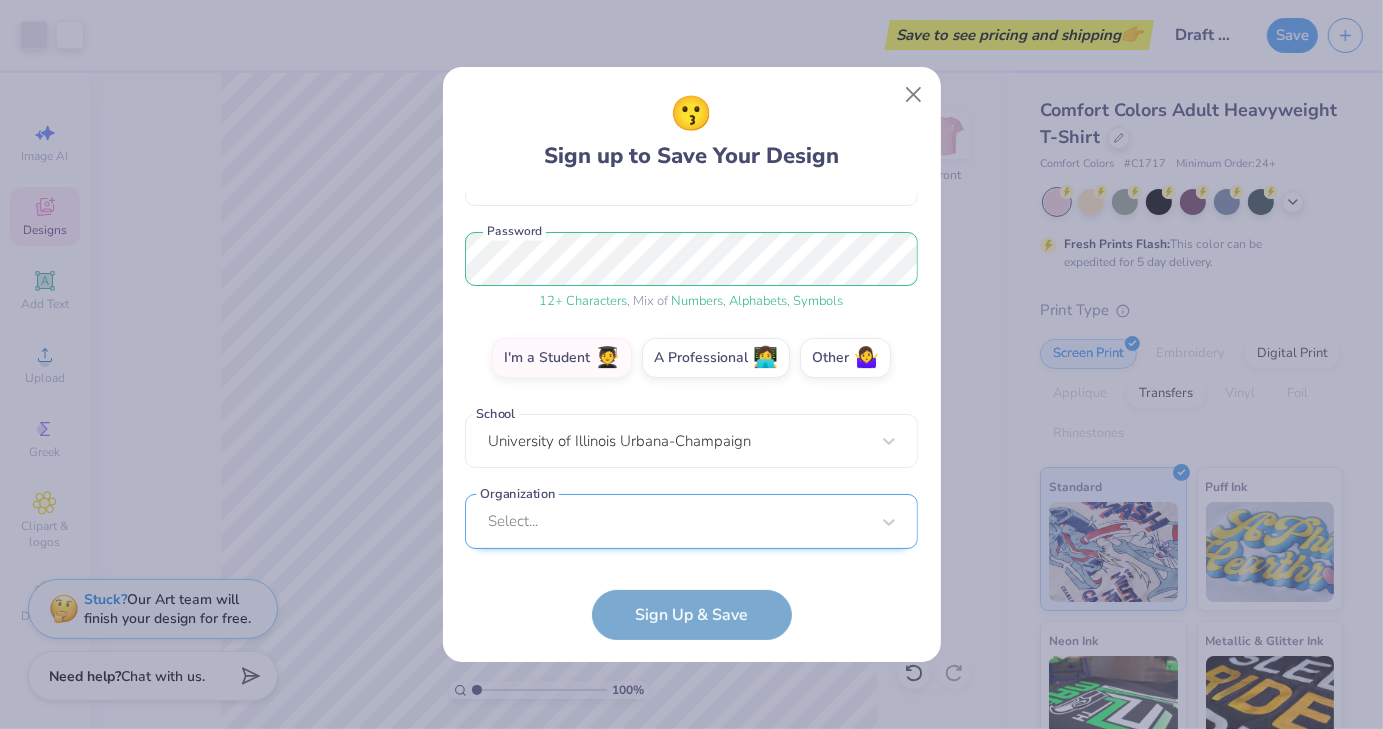 click on "Select..." at bounding box center [691, 521] 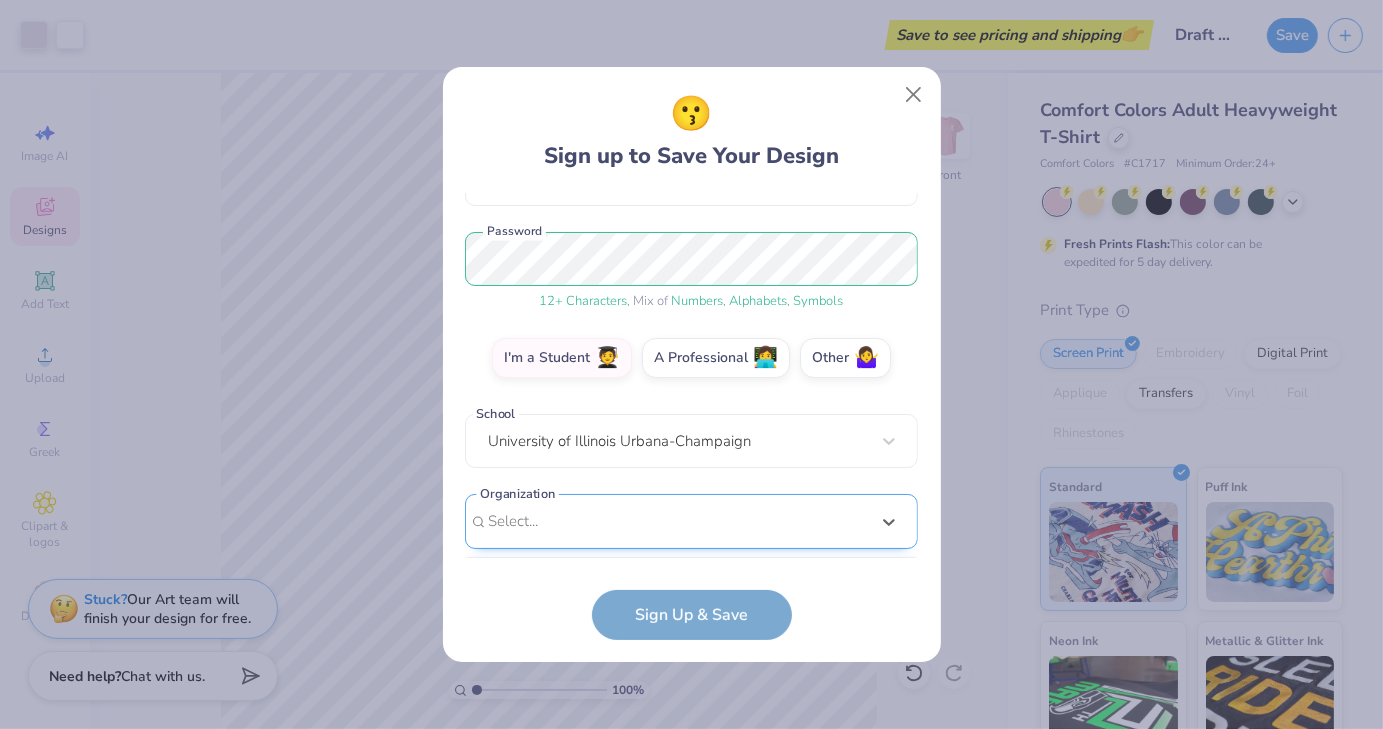 scroll, scrollTop: 523, scrollLeft: 0, axis: vertical 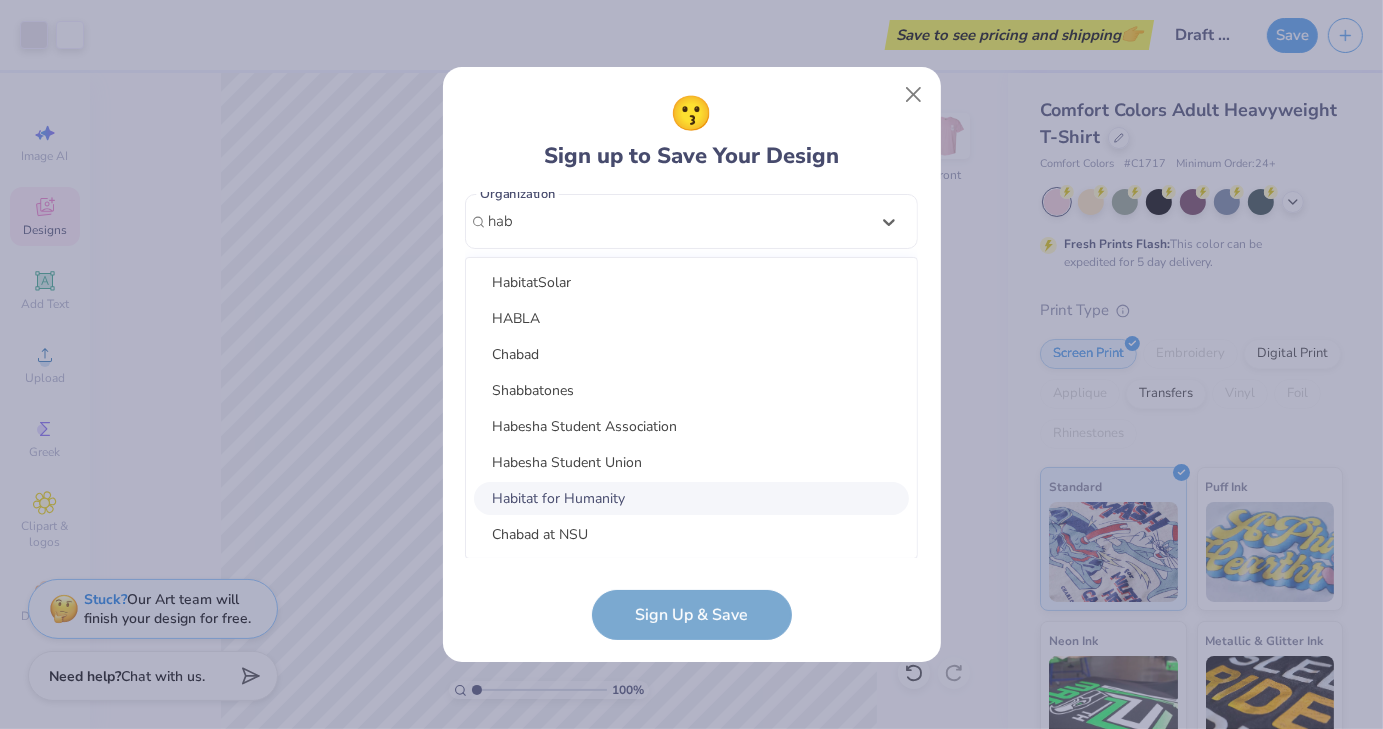 click on "Habitat for Humanity" at bounding box center (691, 498) 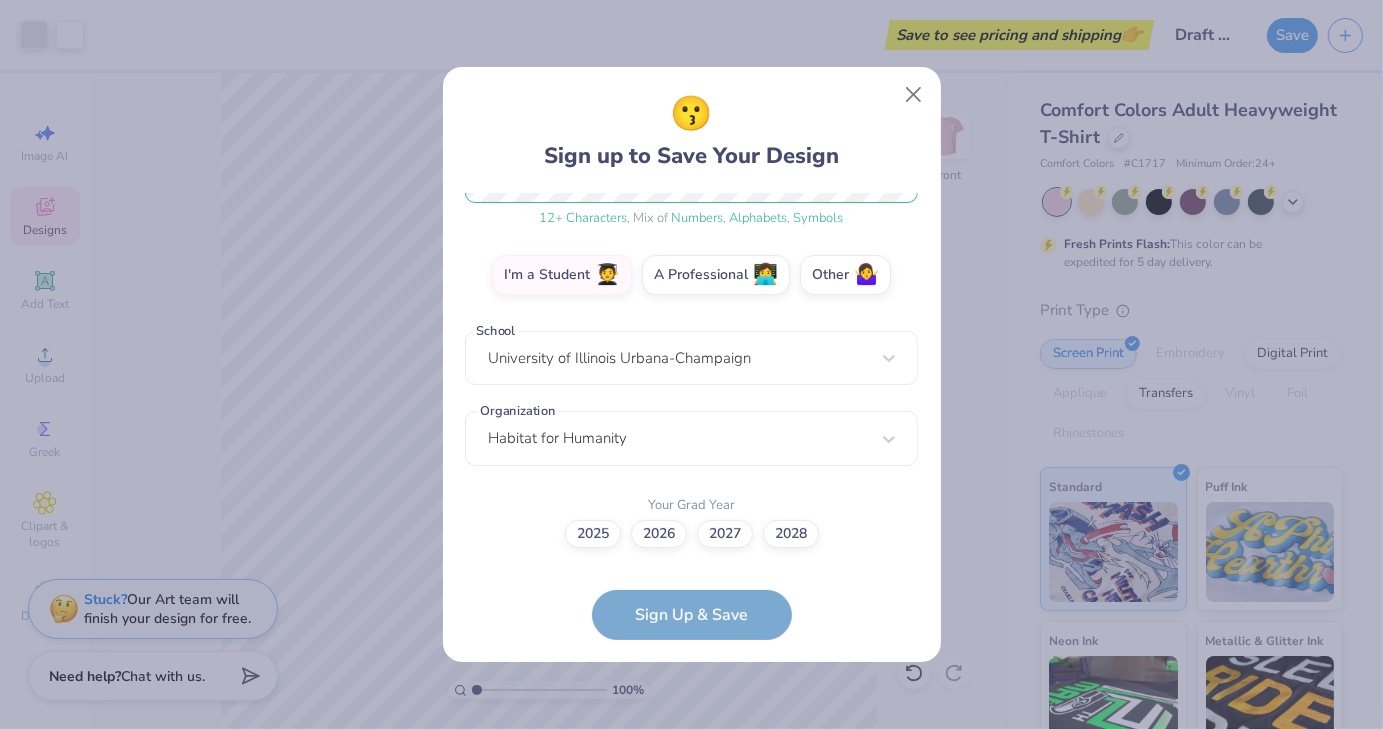 scroll, scrollTop: 305, scrollLeft: 0, axis: vertical 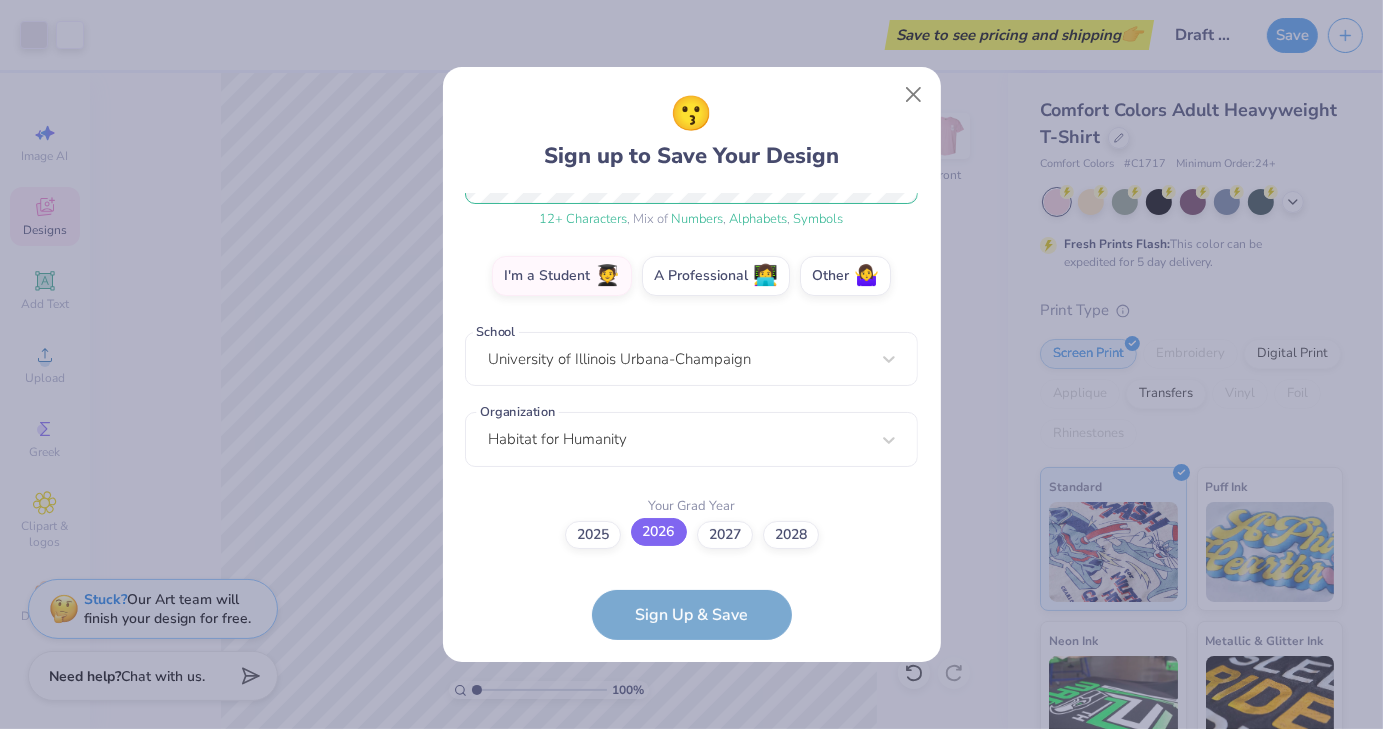 click on "2026" at bounding box center (659, 532) 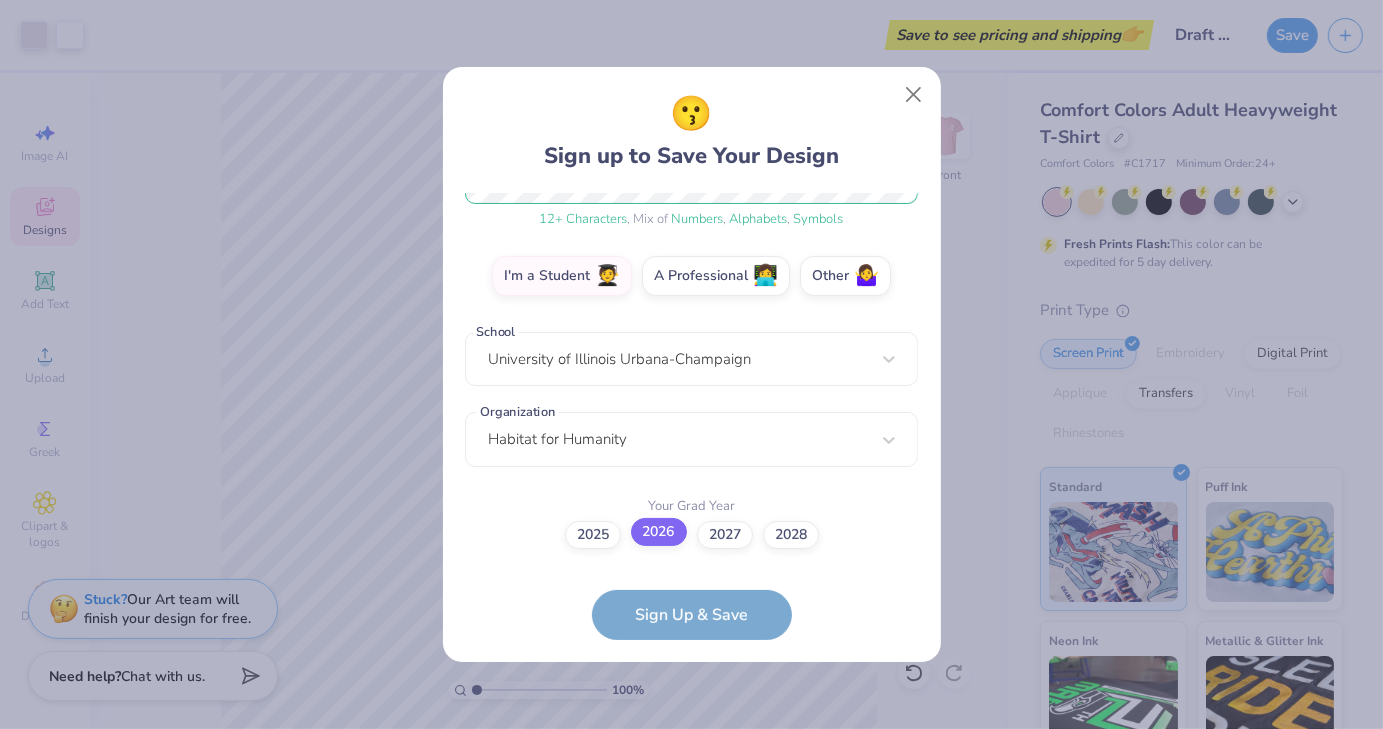 click on "2026" at bounding box center [691, 840] 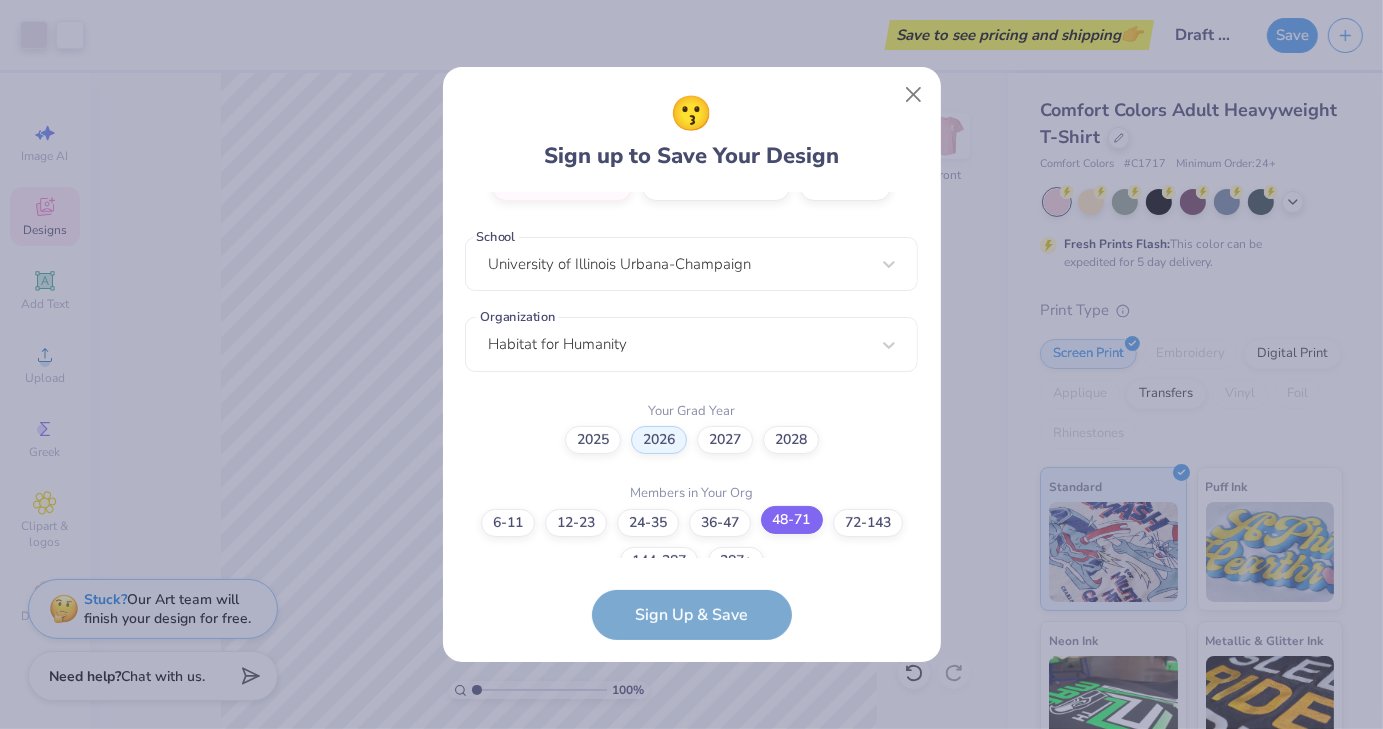 scroll, scrollTop: 425, scrollLeft: 0, axis: vertical 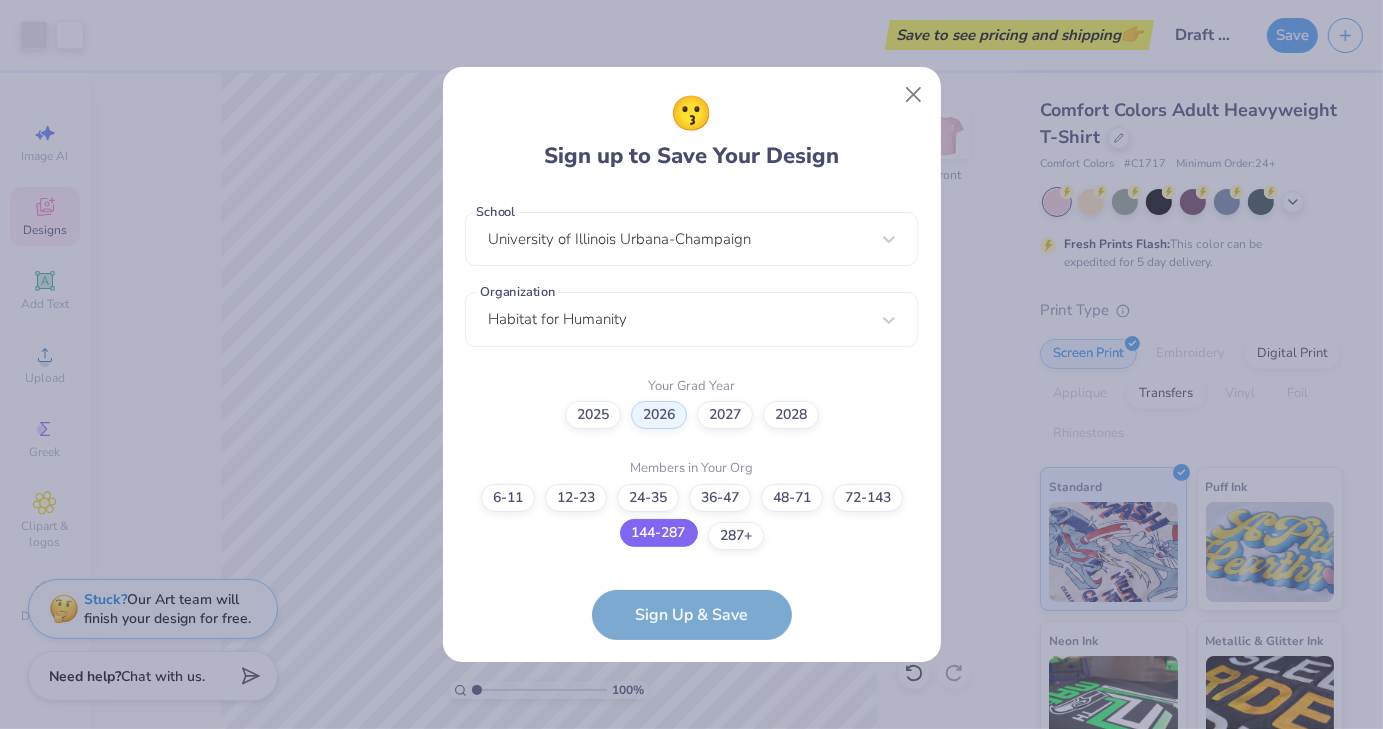 click on "144-287" at bounding box center (659, 533) 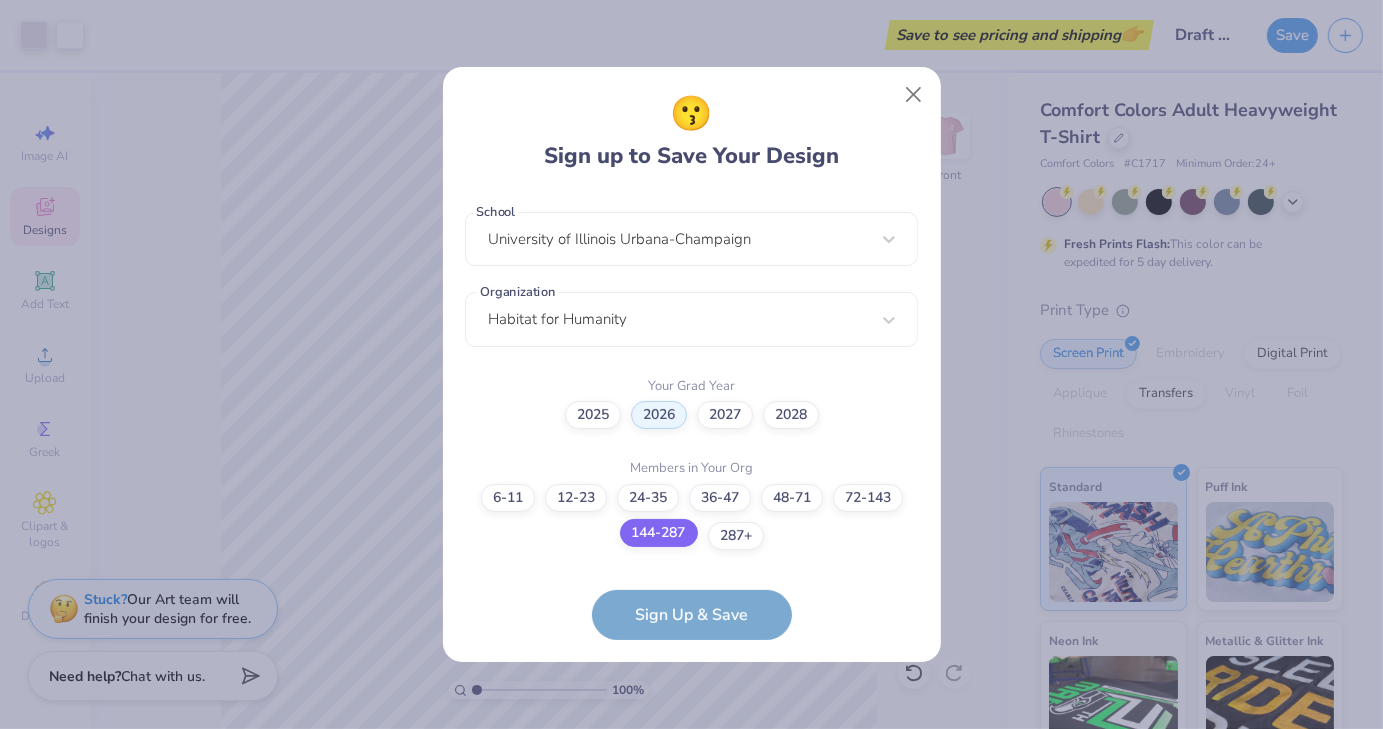 click on "144-287" at bounding box center (691, 941) 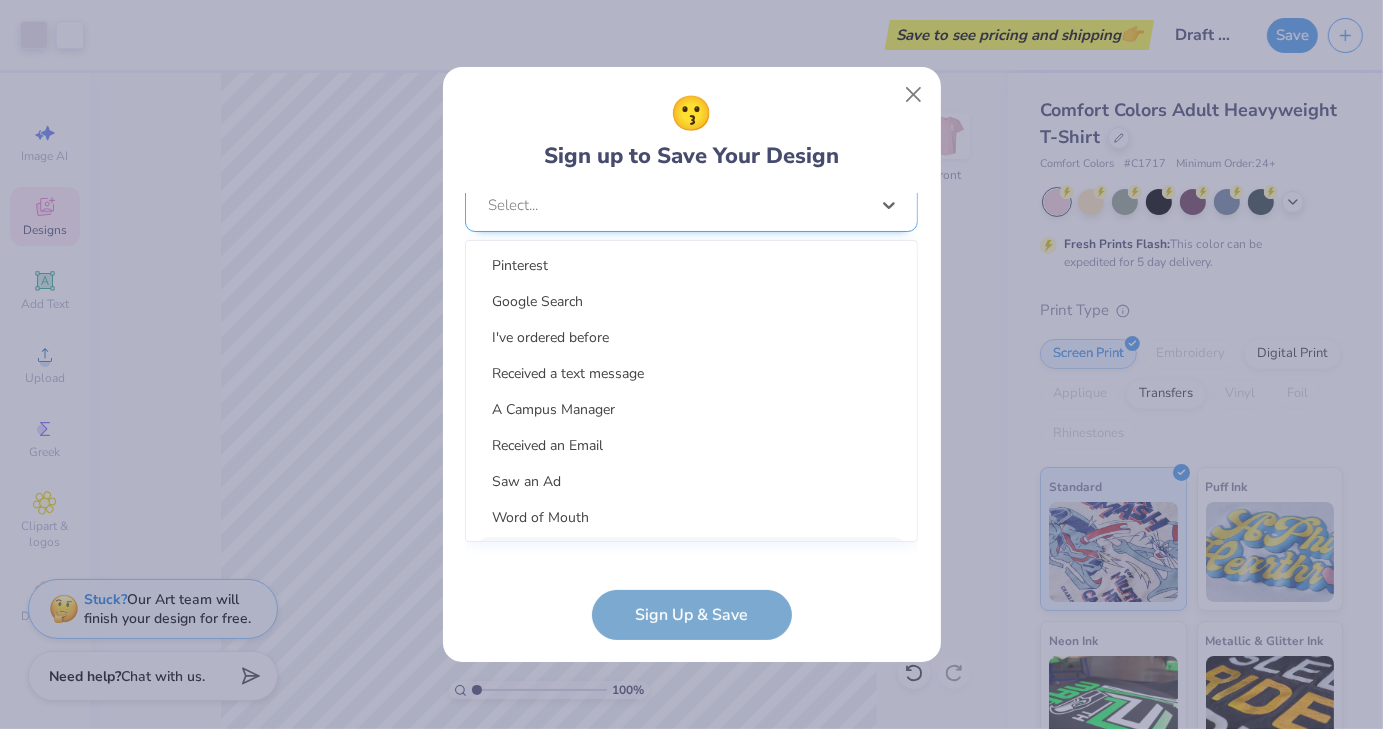 click on "option LinkedIn focused, 9 of 15. 15 results available. Use Up and Down to choose options, press Enter to select the currently focused option, press Escape to exit the menu, press Tab to select the option and exit the menu. Select... Pinterest Google Search I've ordered before Received a text message A Campus Manager Received an Email Saw an Ad Word of Mouth LinkedIn Tik Tok Instagram Blog/Article Reddit An AI Chatbot Other" at bounding box center (691, 360) 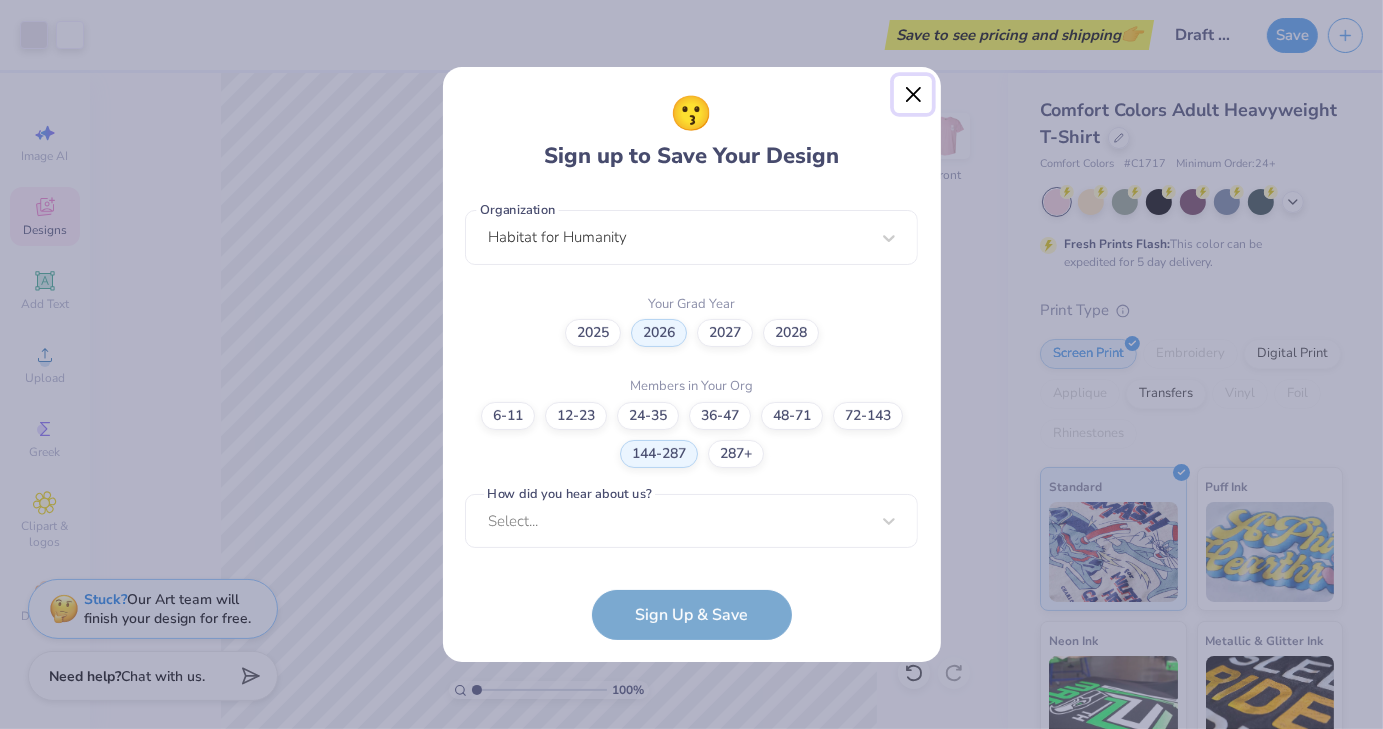 scroll, scrollTop: 505, scrollLeft: 0, axis: vertical 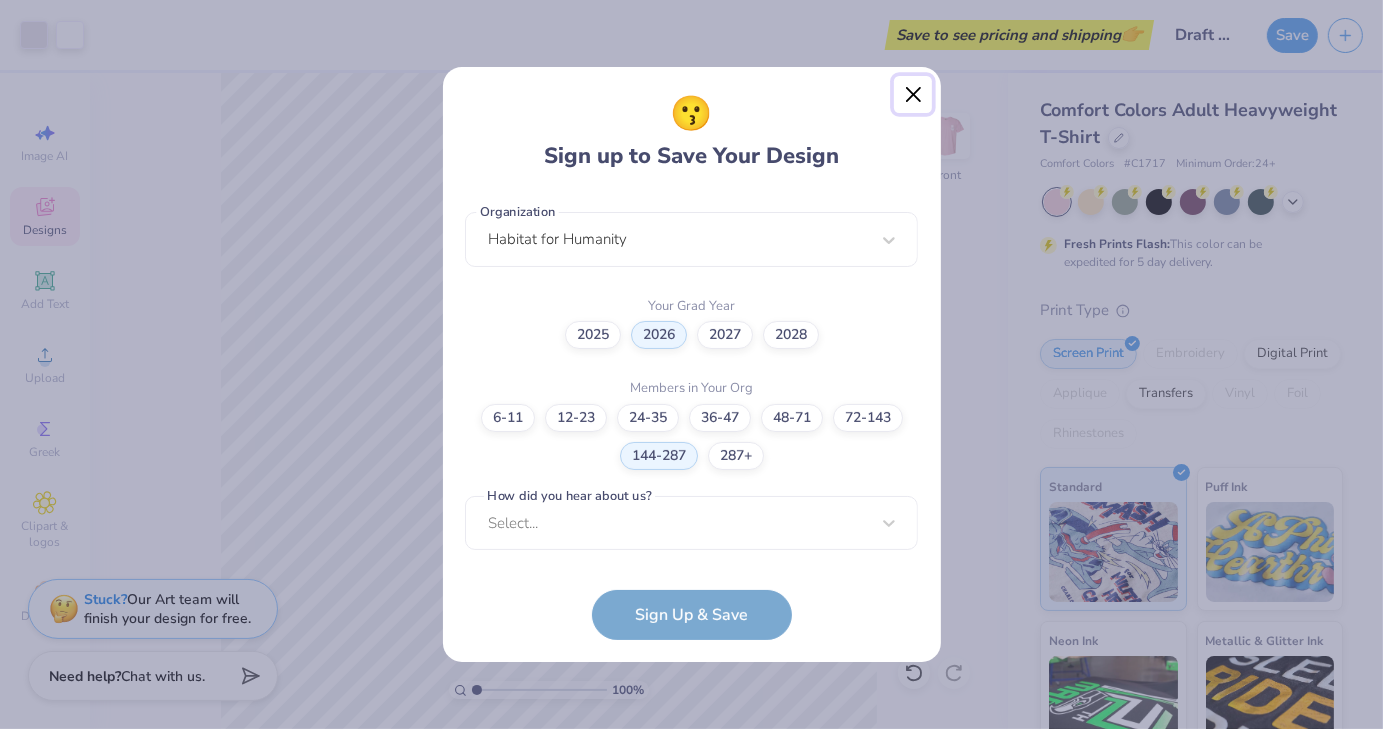 click at bounding box center (913, 95) 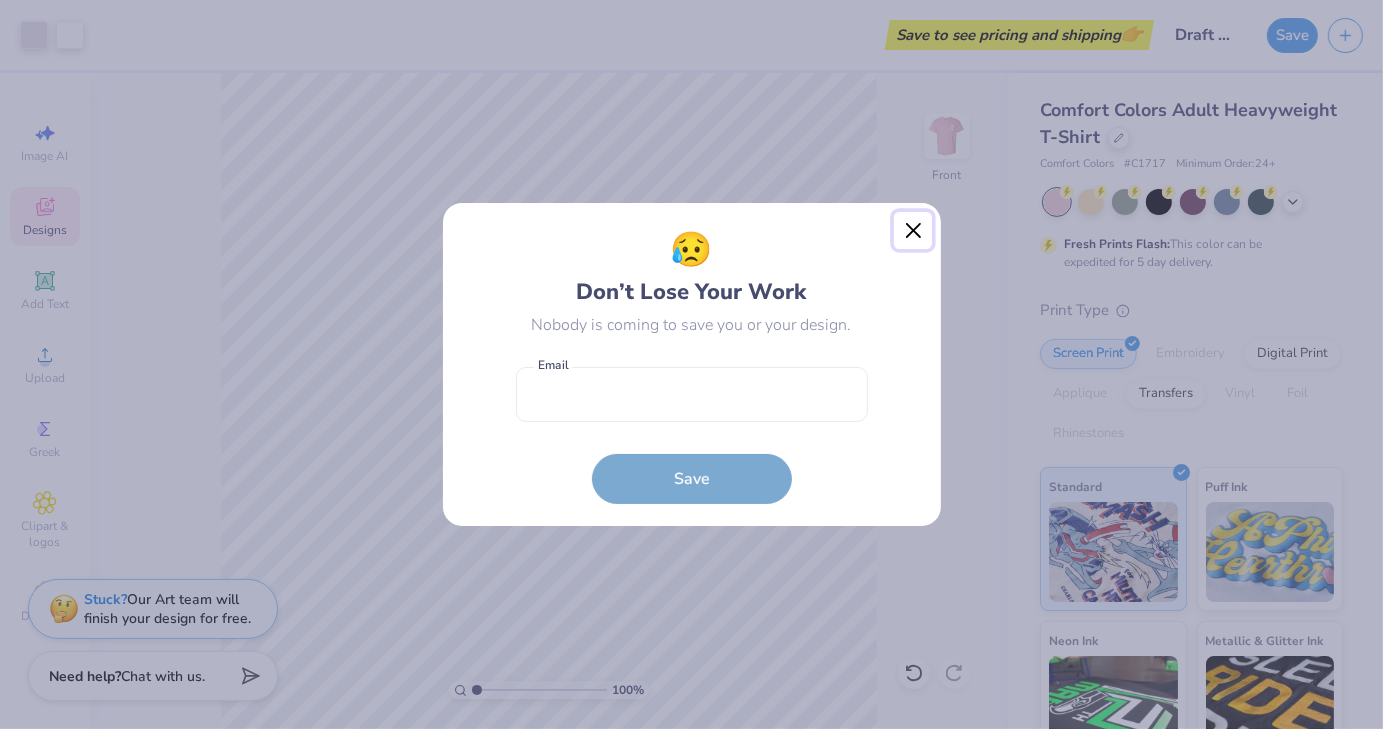 click at bounding box center [913, 231] 